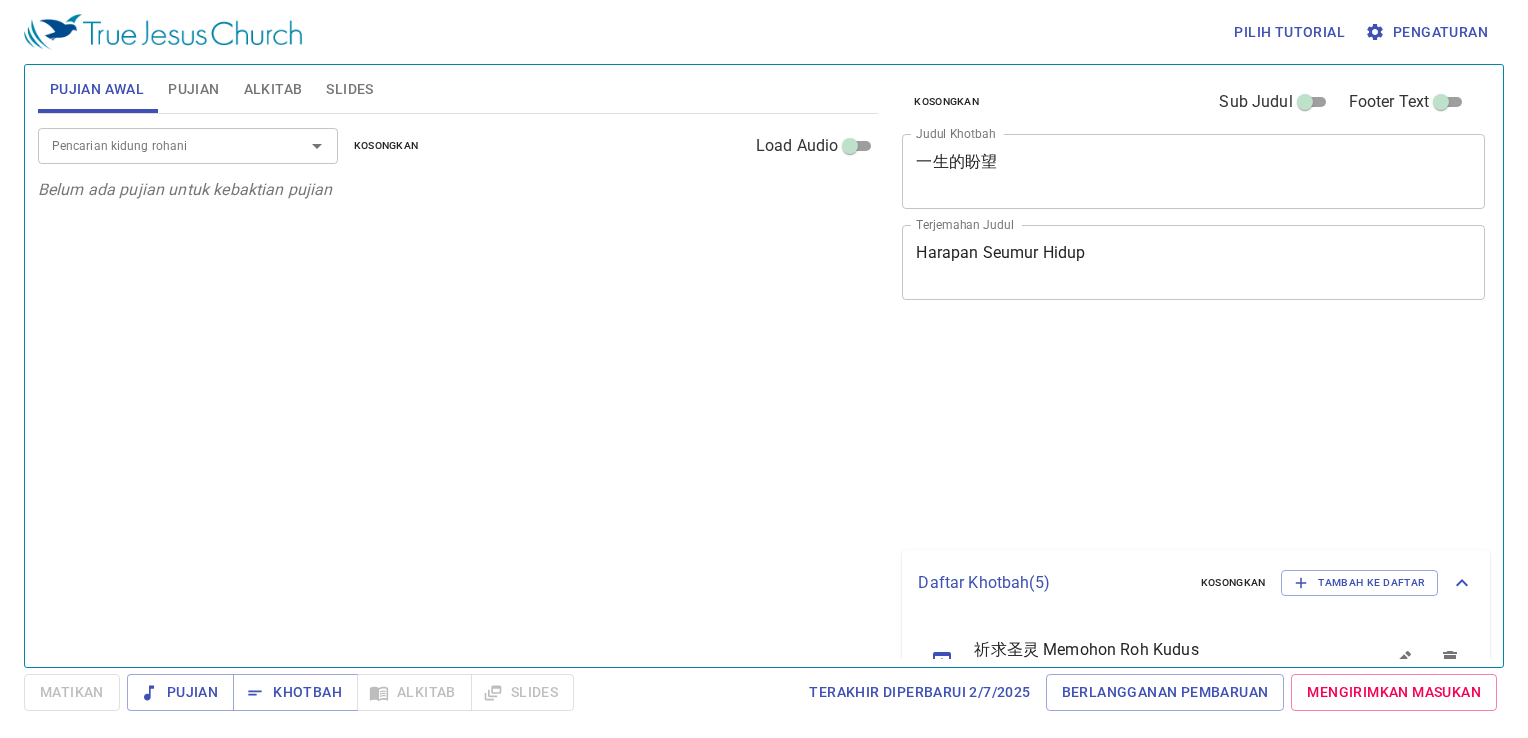 scroll, scrollTop: 0, scrollLeft: 0, axis: both 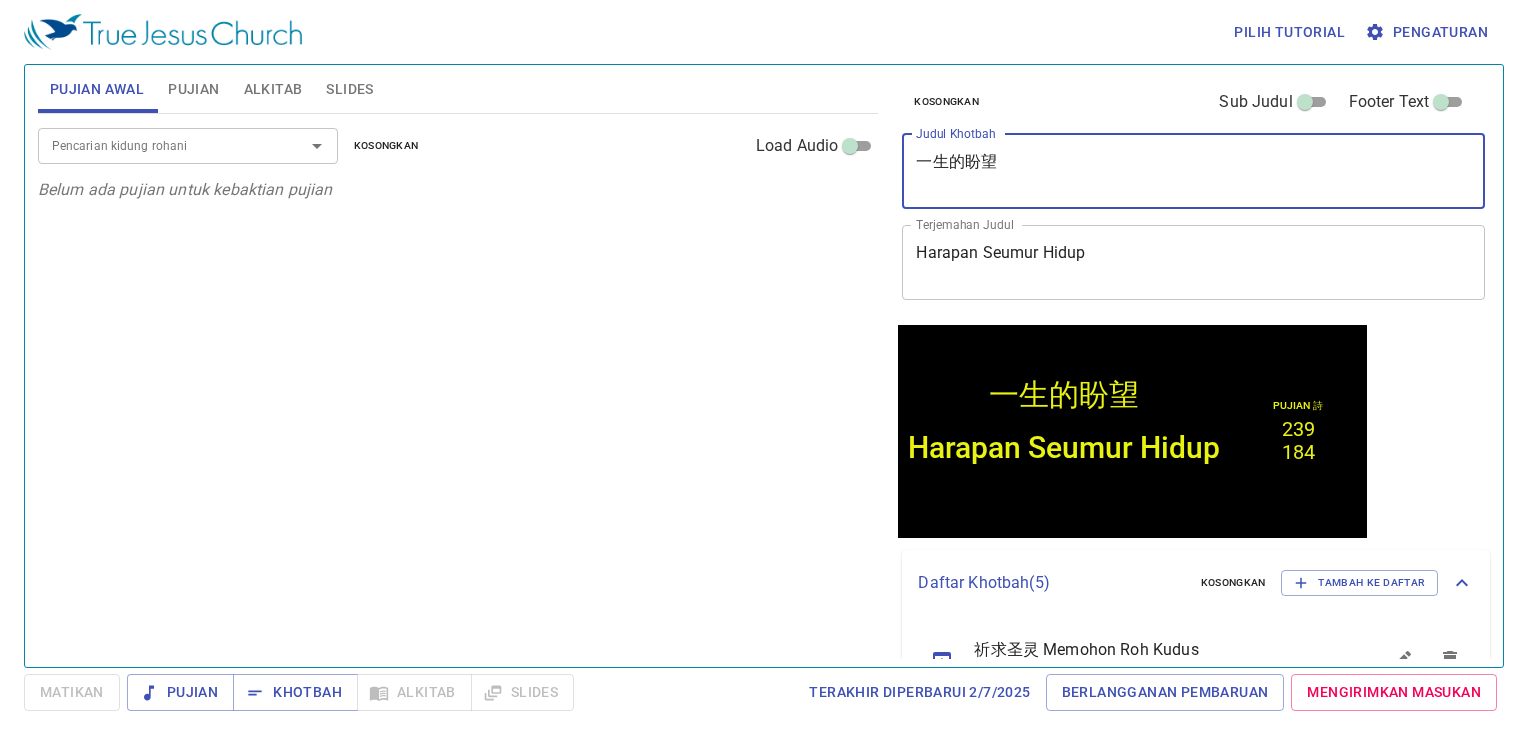 drag, startPoint x: 999, startPoint y: 159, endPoint x: 916, endPoint y: 175, distance: 84.5281 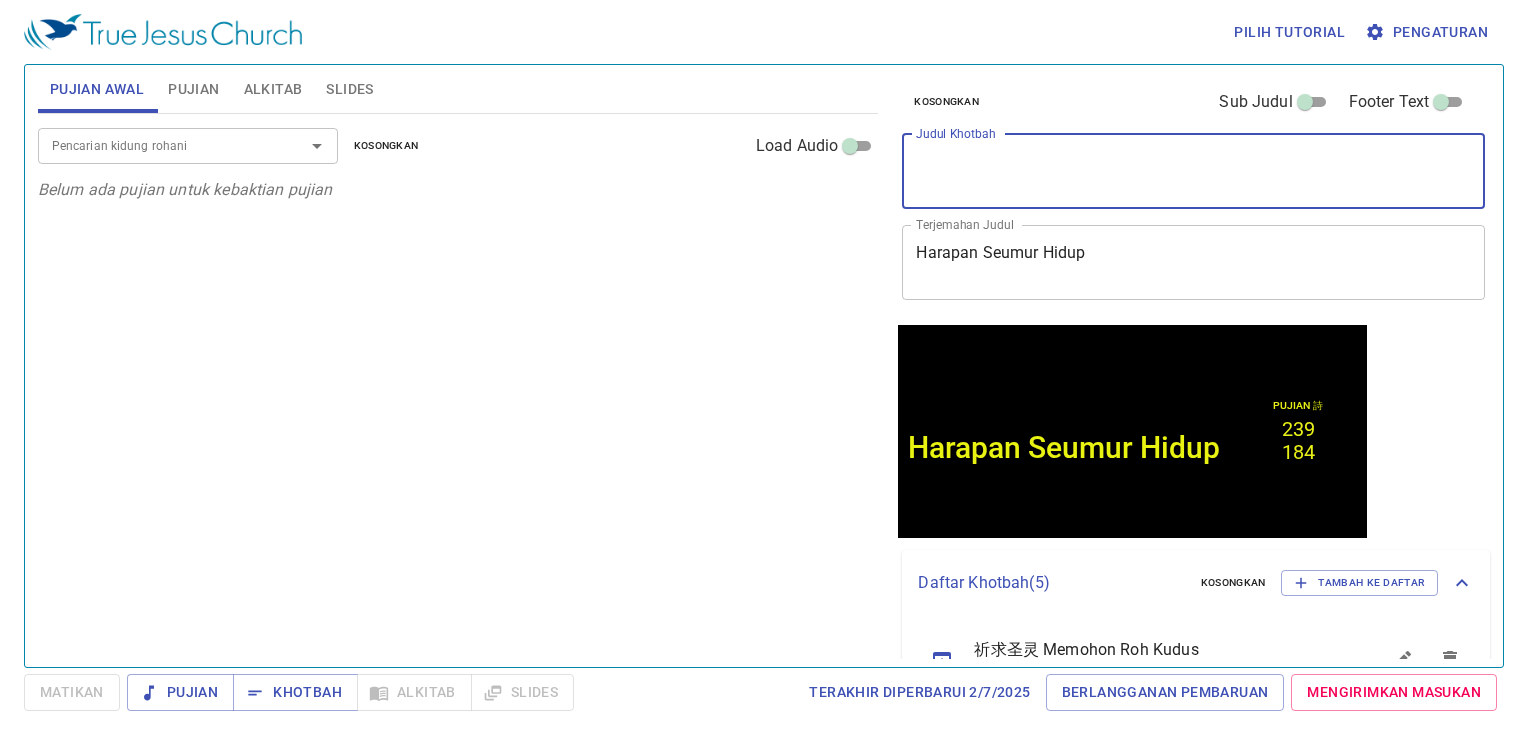 type 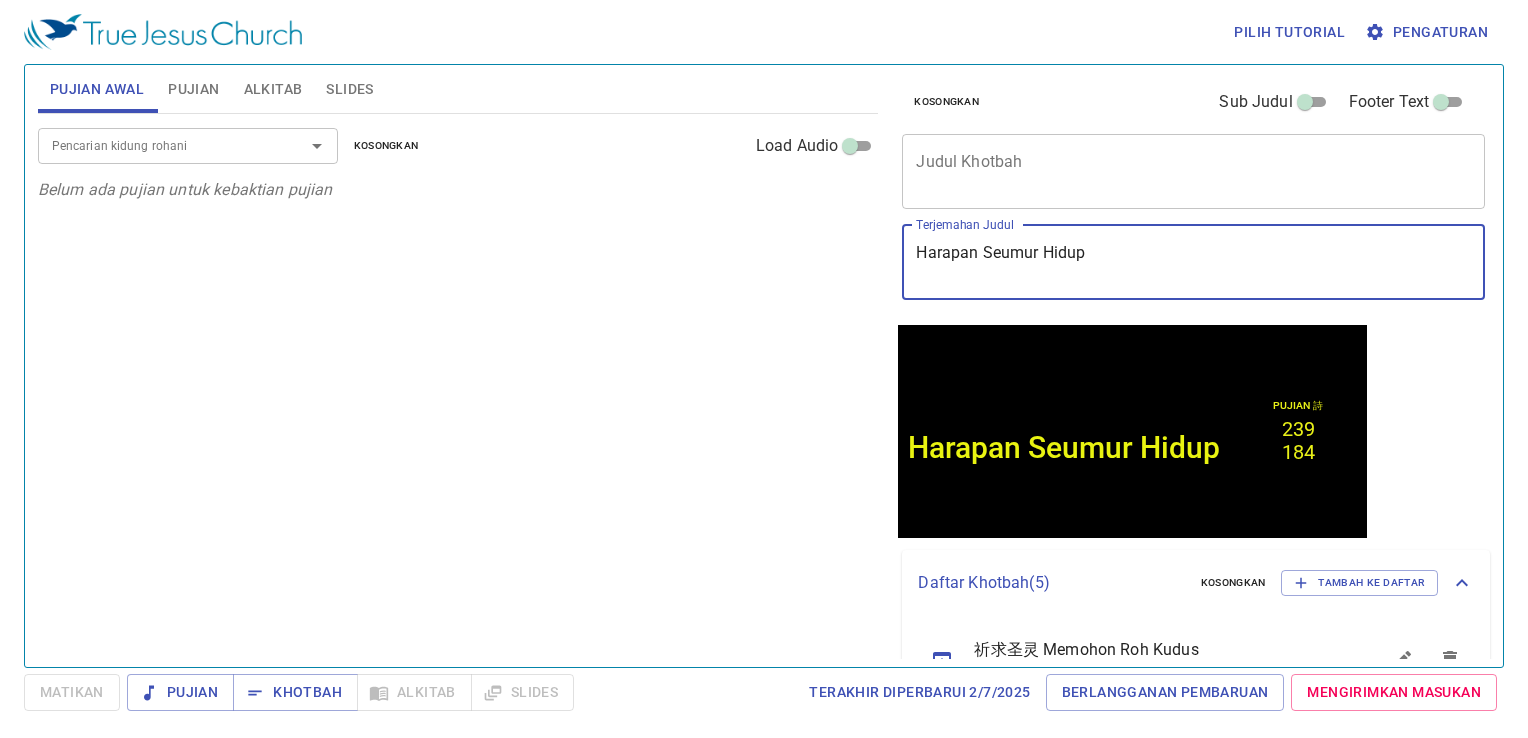 drag, startPoint x: 1092, startPoint y: 255, endPoint x: 866, endPoint y: 257, distance: 226.00885 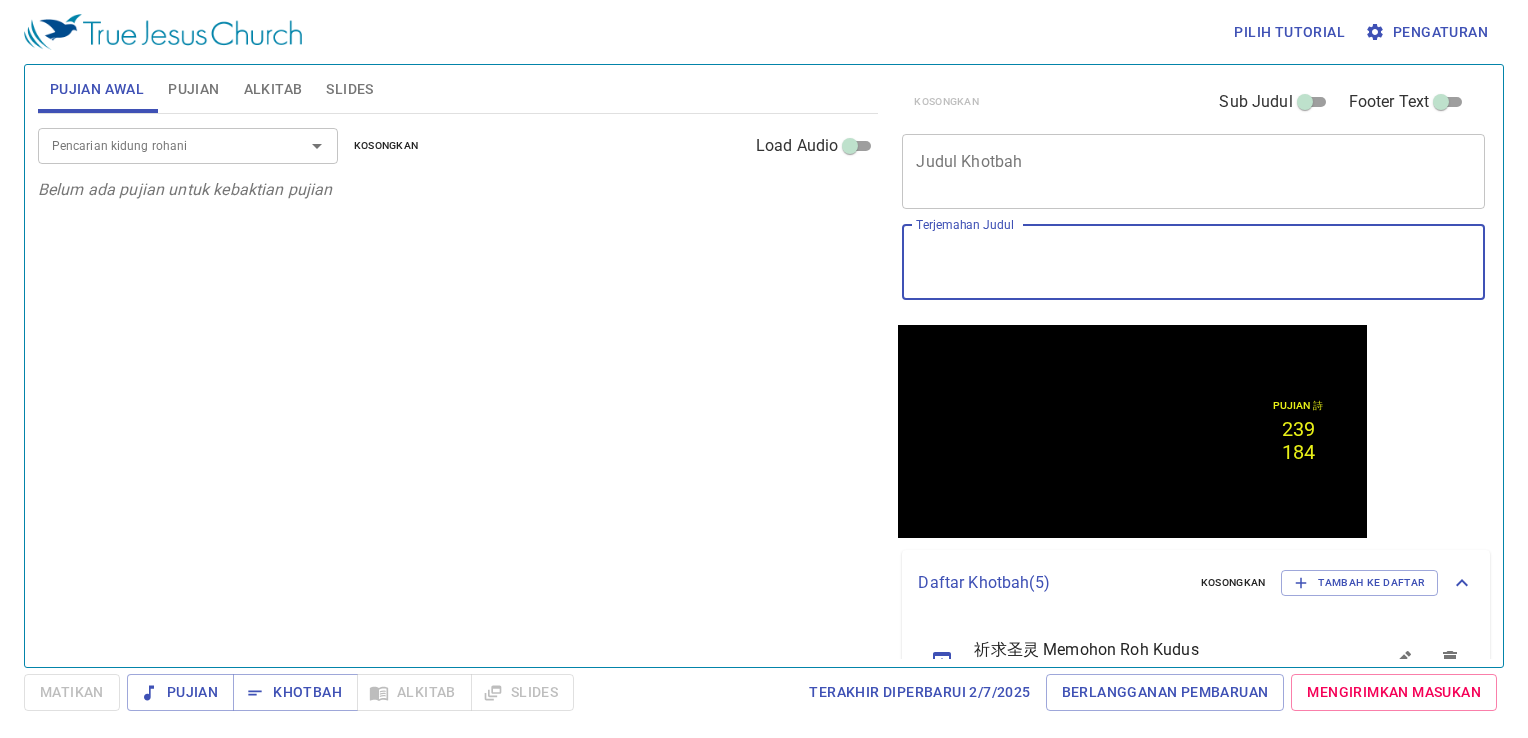 type 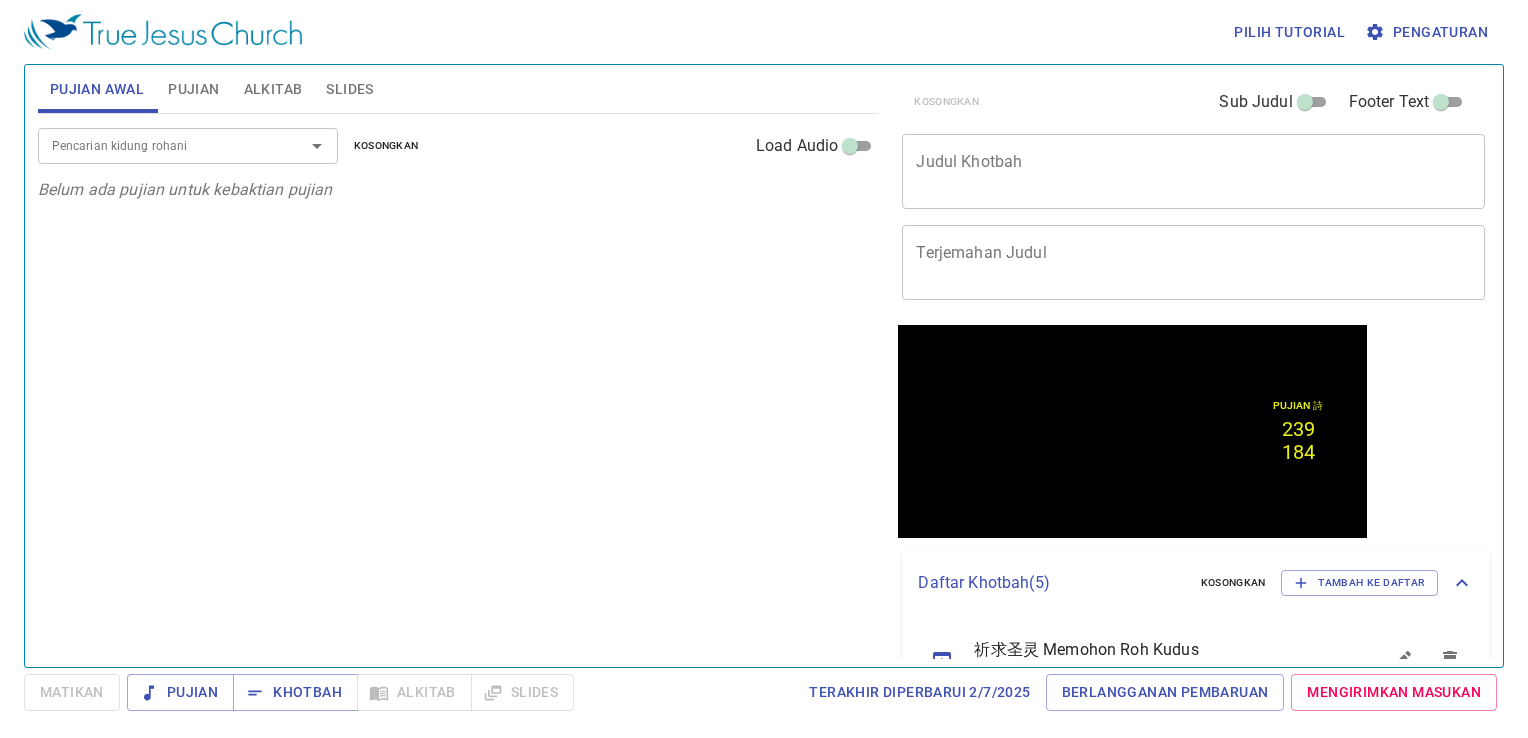 drag, startPoint x: 1039, startPoint y: 165, endPoint x: 1050, endPoint y: 179, distance: 17.804493 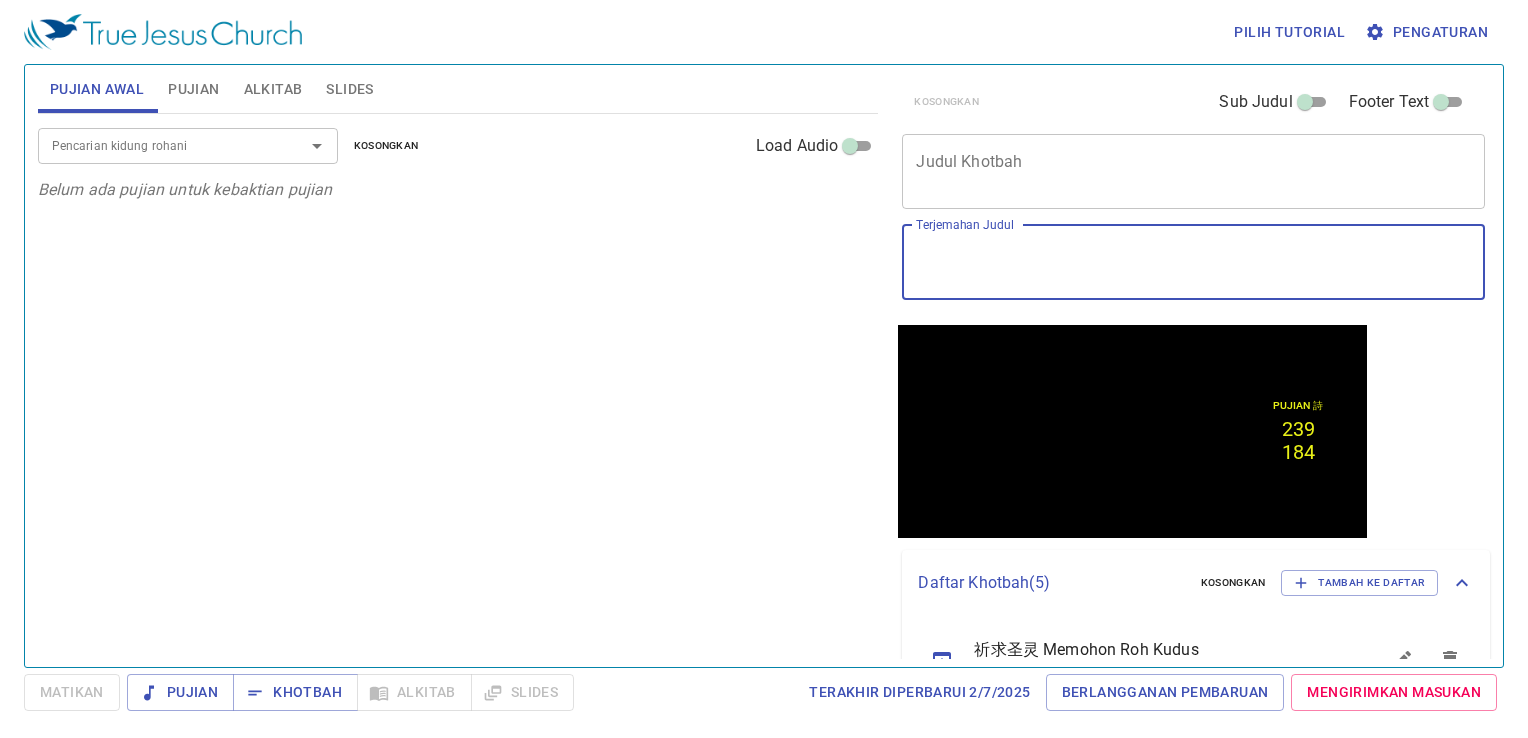 click on "Terjemahan Judul" at bounding box center [1193, 262] 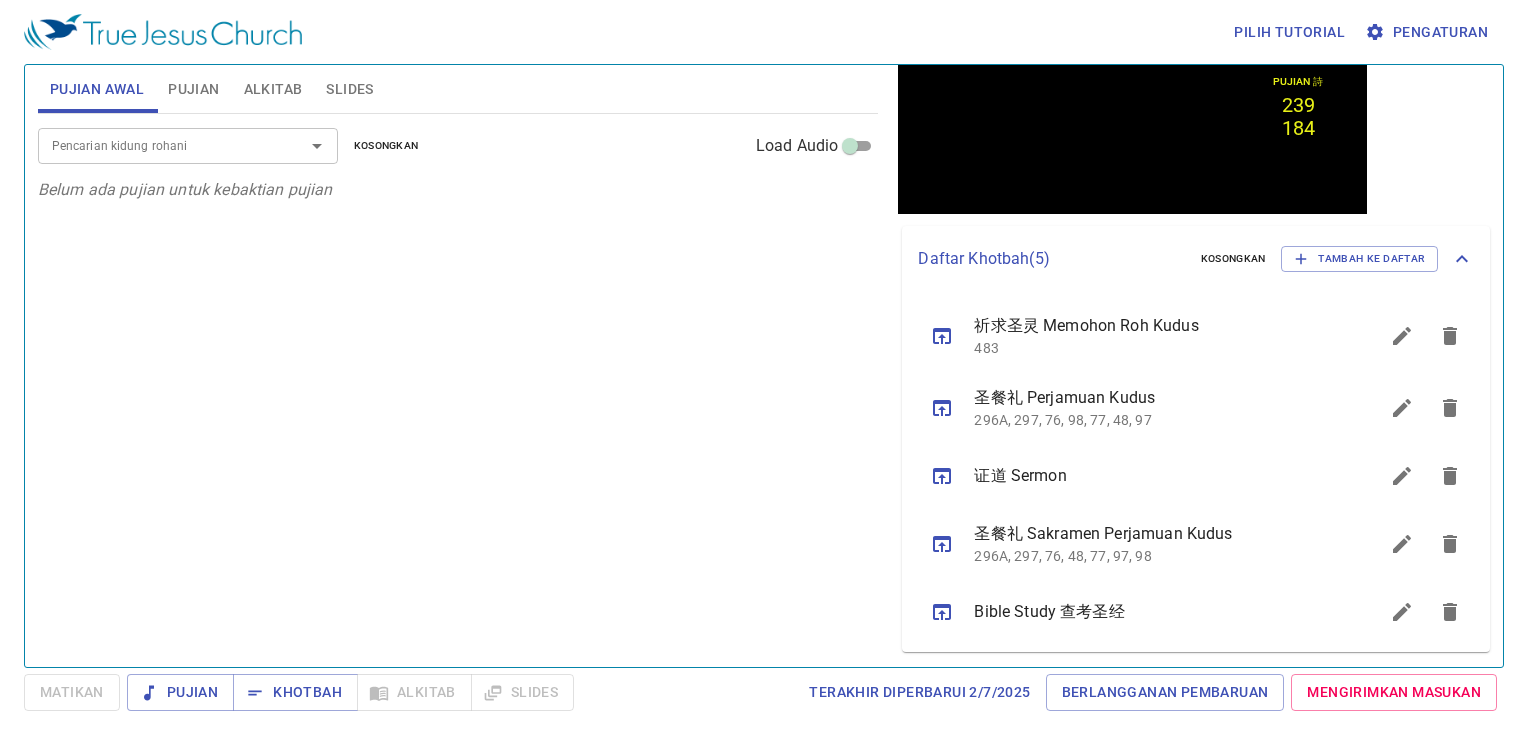 scroll, scrollTop: 0, scrollLeft: 0, axis: both 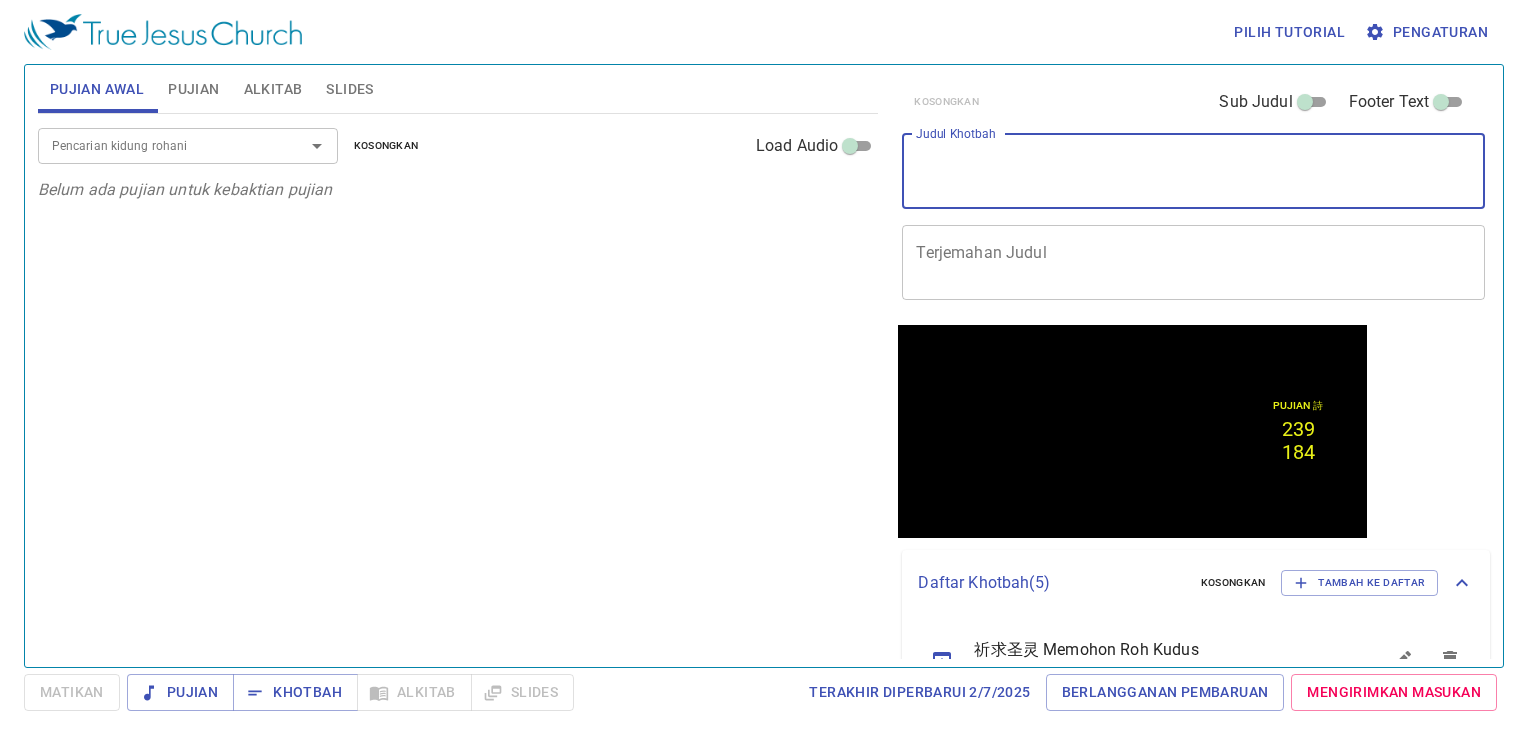 click on "Judul Khotbah" at bounding box center [1193, 171] 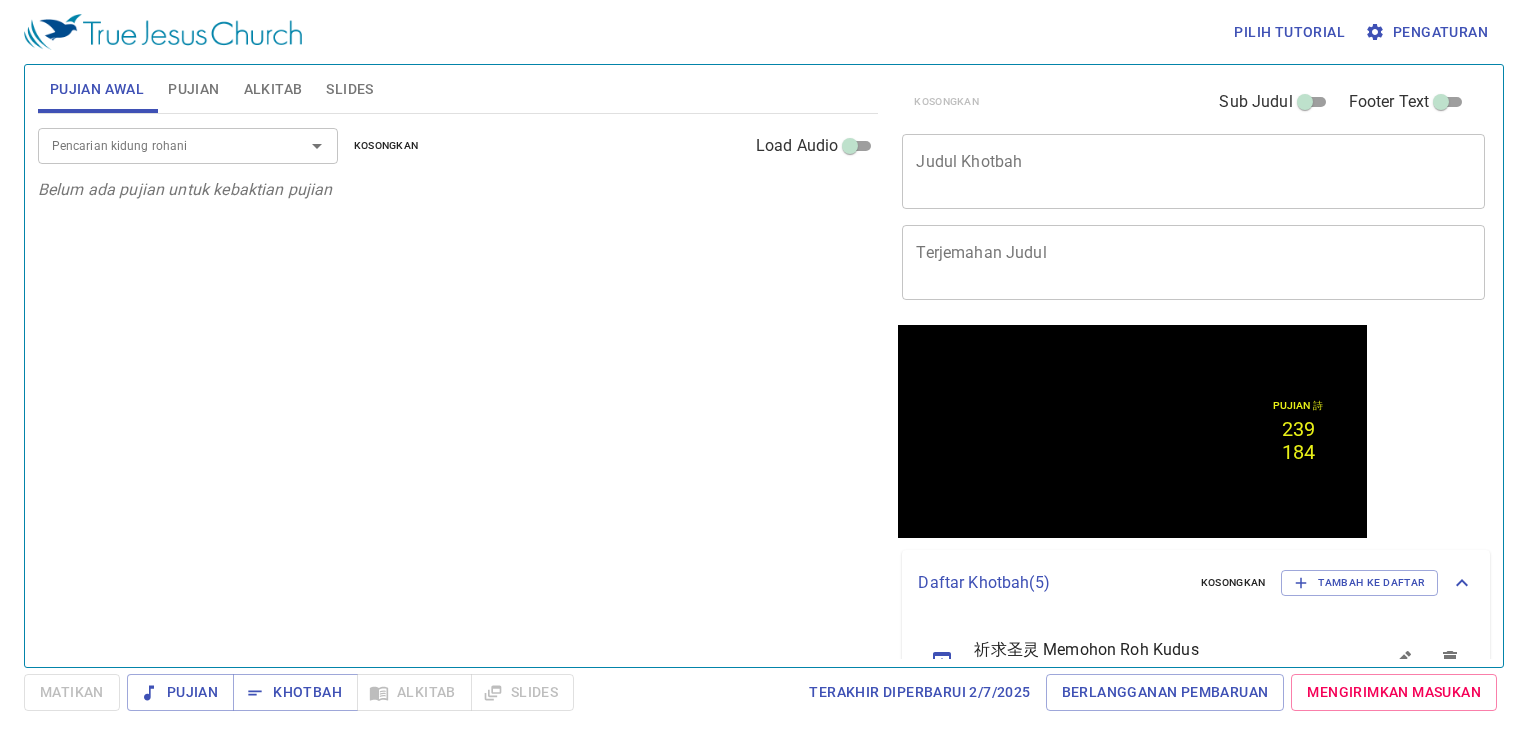 click on "x Judul Khotbah" at bounding box center [1193, 171] 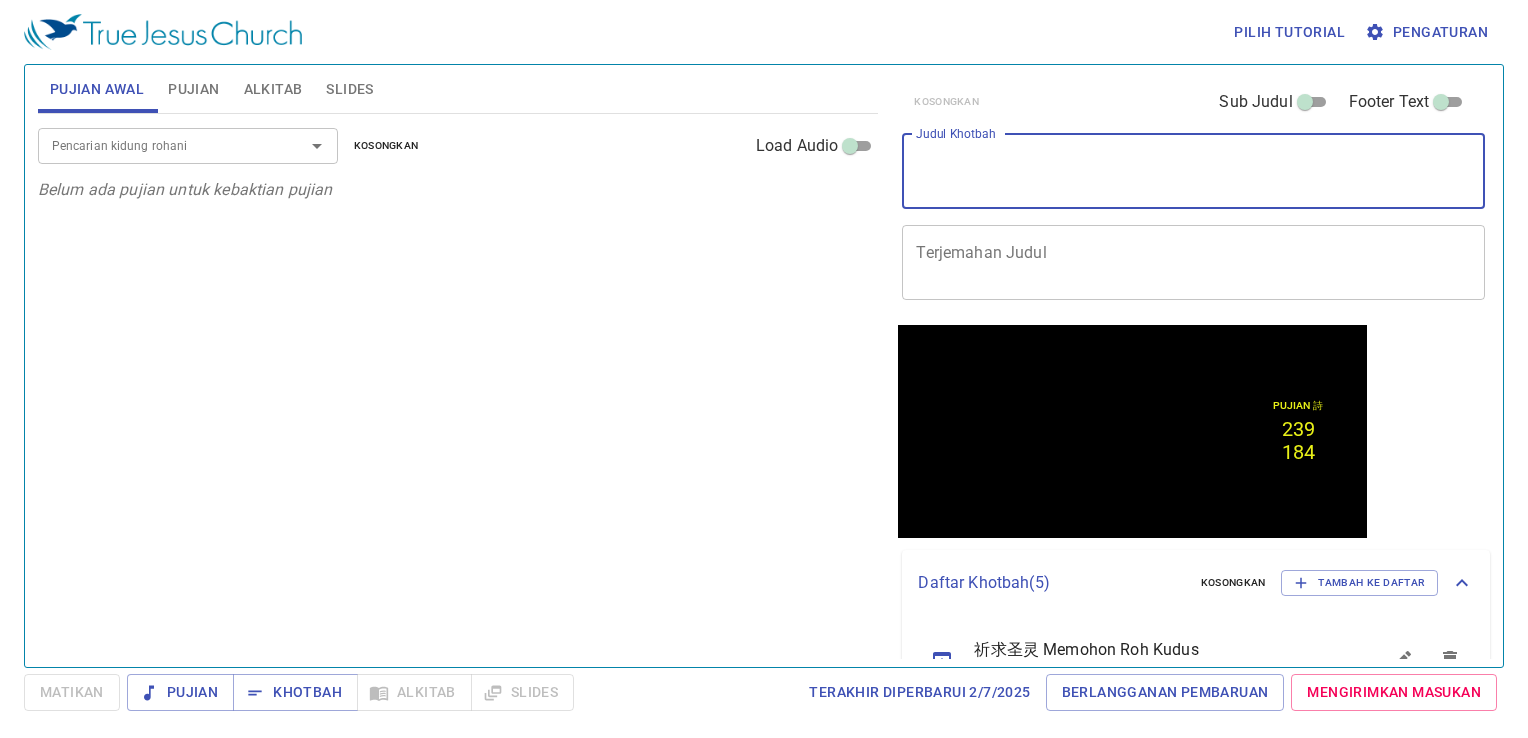 click on "Terjemahan Judul" at bounding box center [1193, 262] 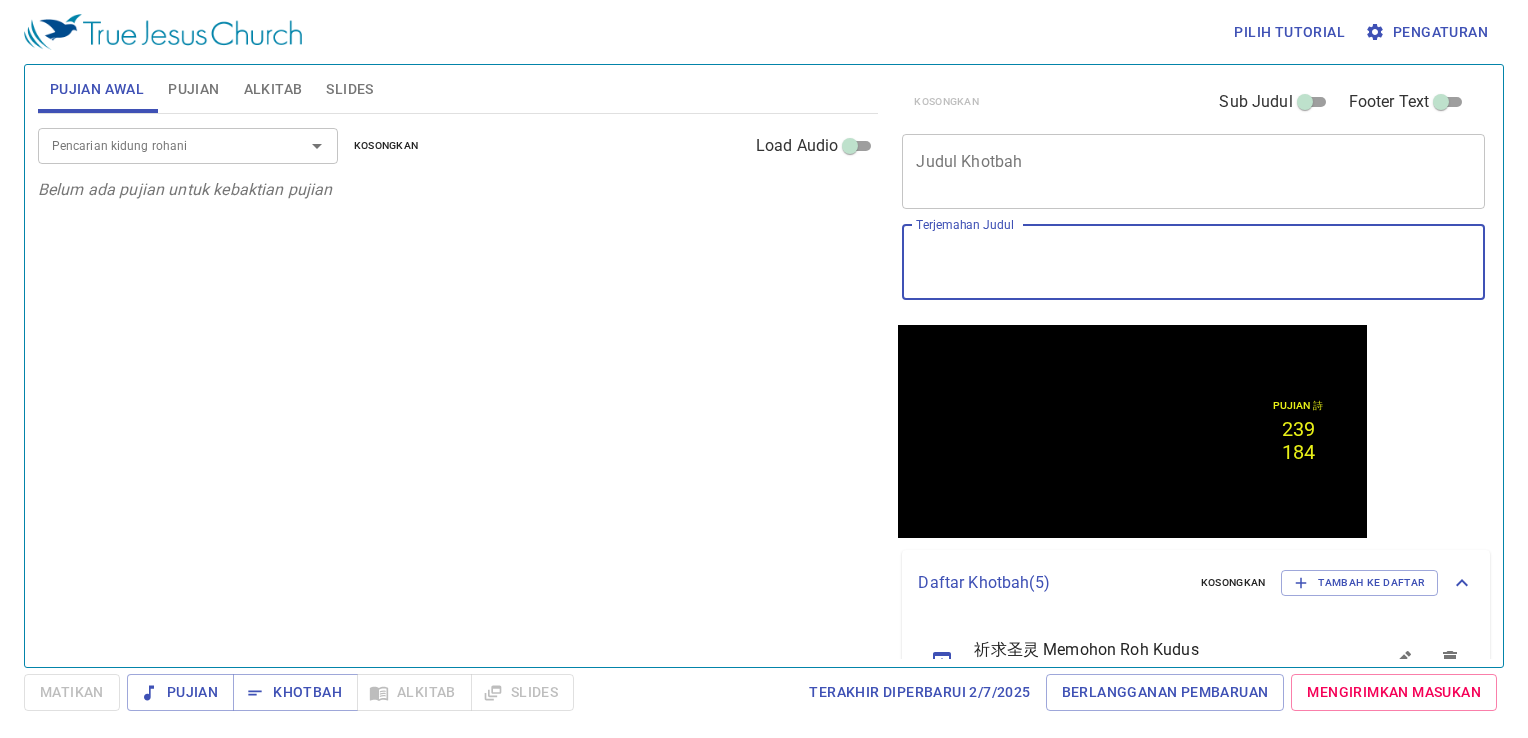click on "x Judul Khotbah" at bounding box center (1193, 171) 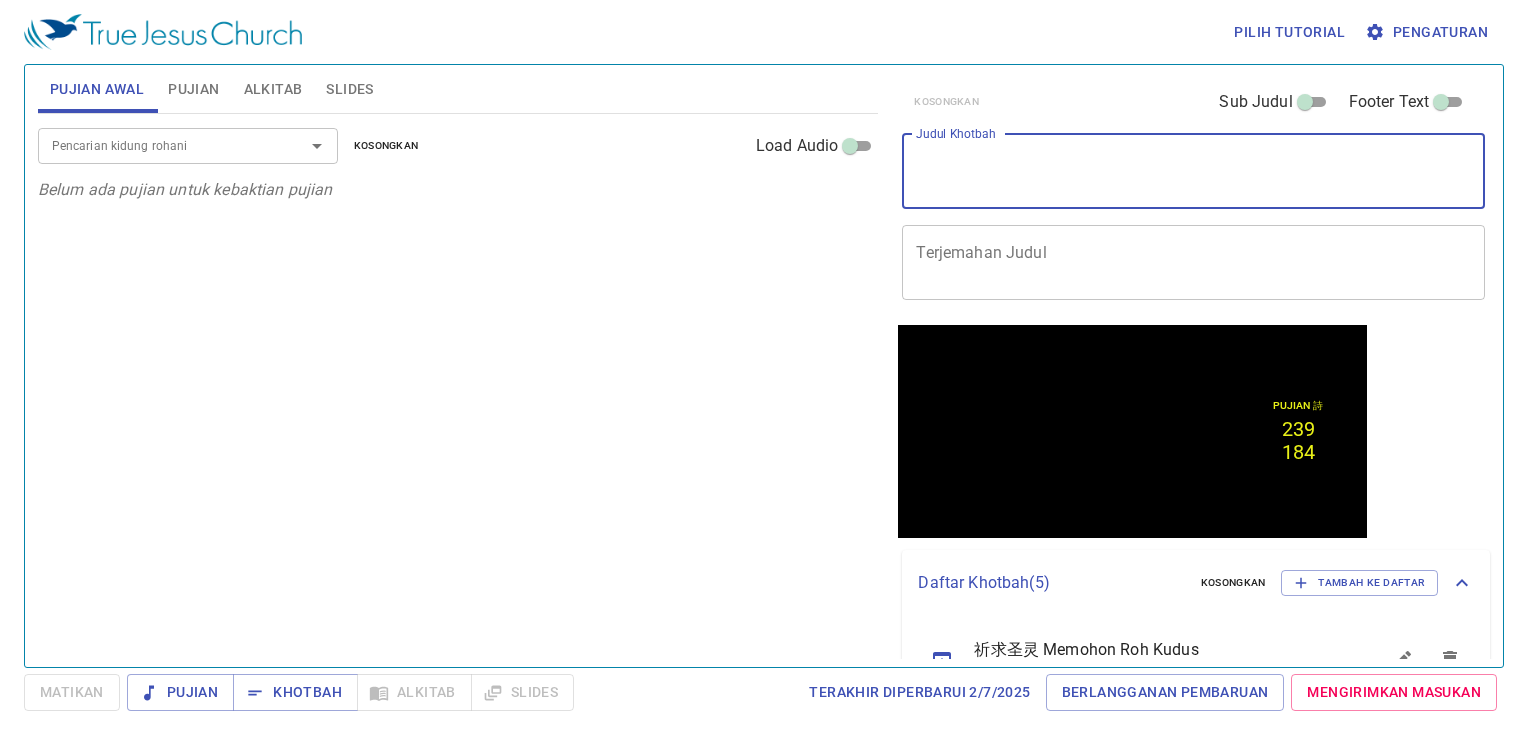 drag, startPoint x: 181, startPoint y: 73, endPoint x: 187, endPoint y: 82, distance: 10.816654 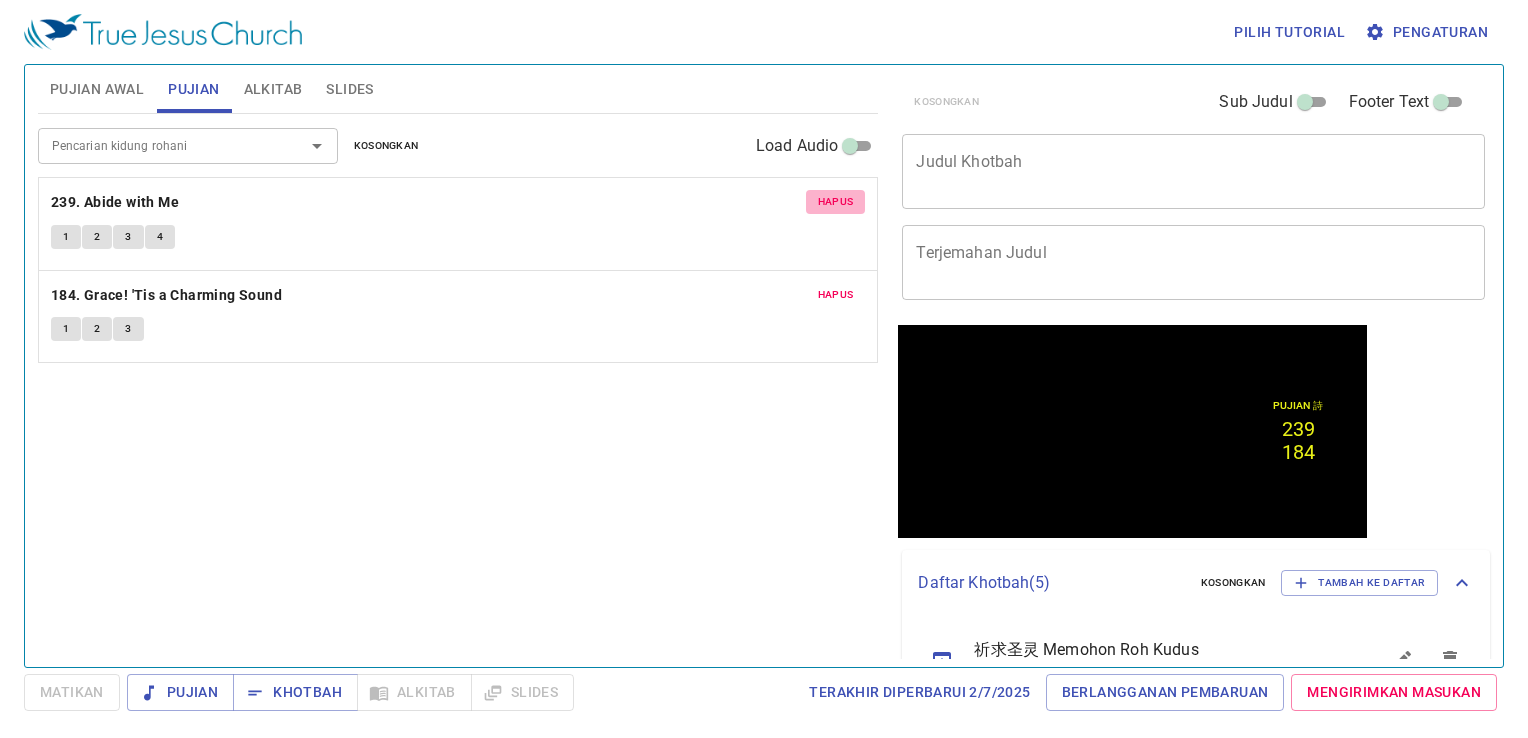 click on "Hapus" at bounding box center (836, 202) 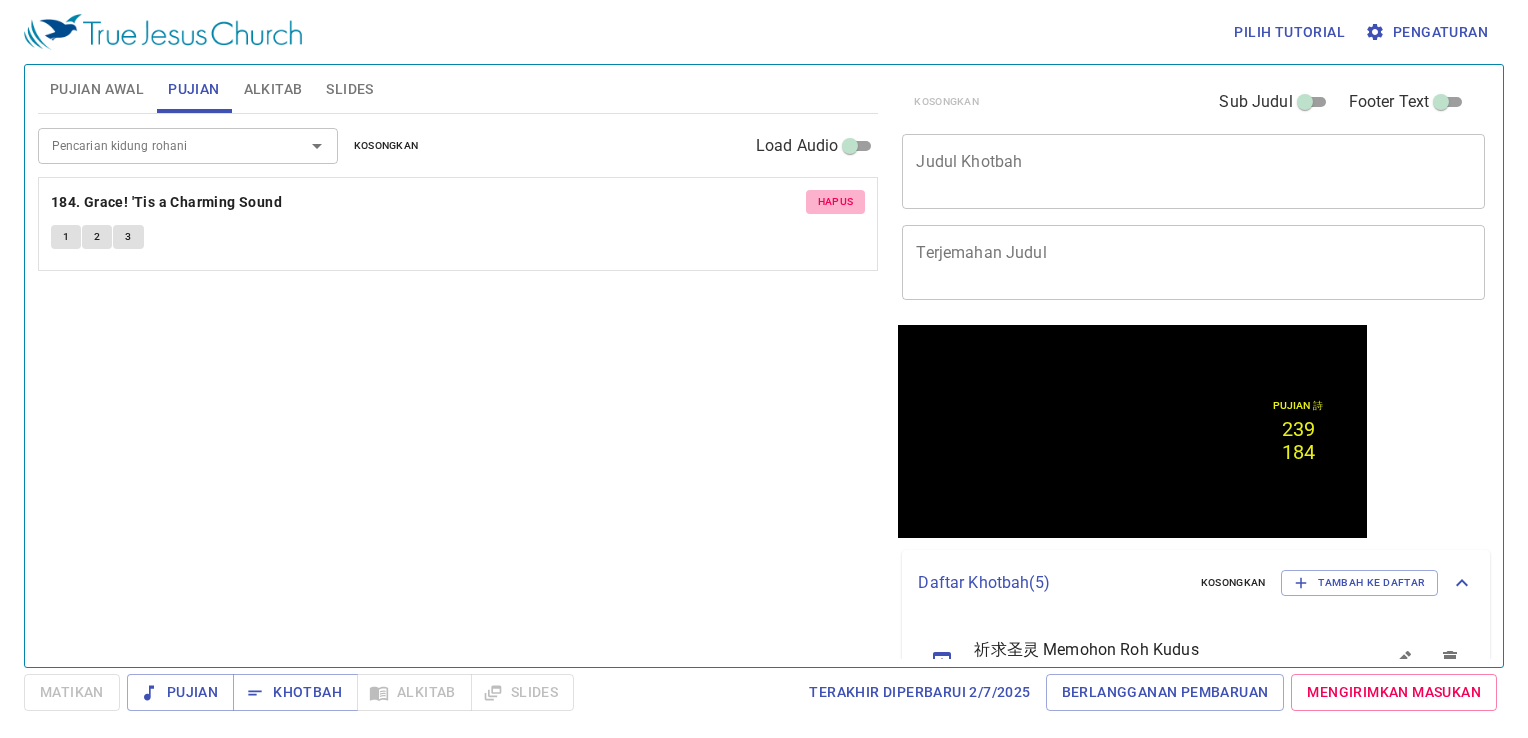 click on "Hapus" at bounding box center [836, 202] 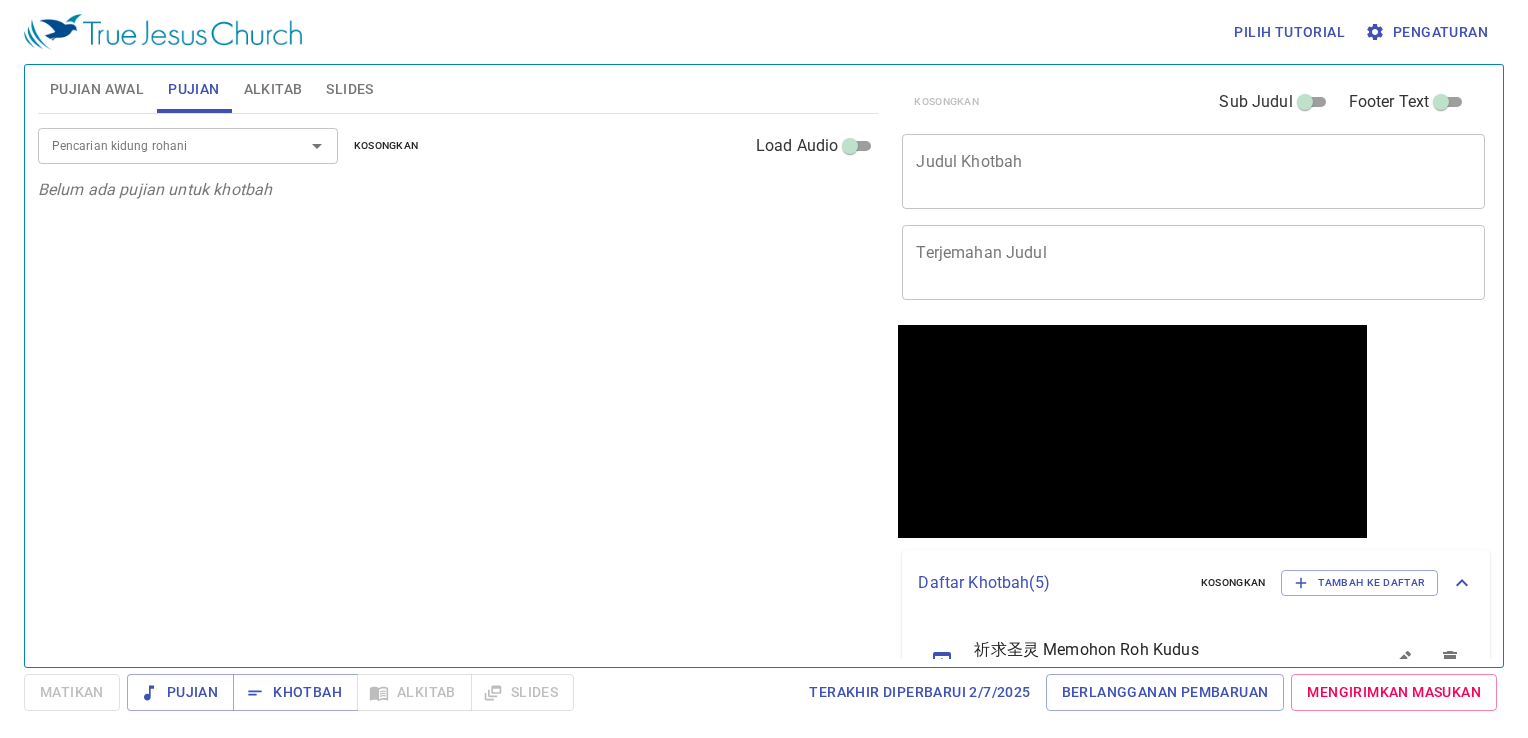 click on "Alkitab" at bounding box center (273, 89) 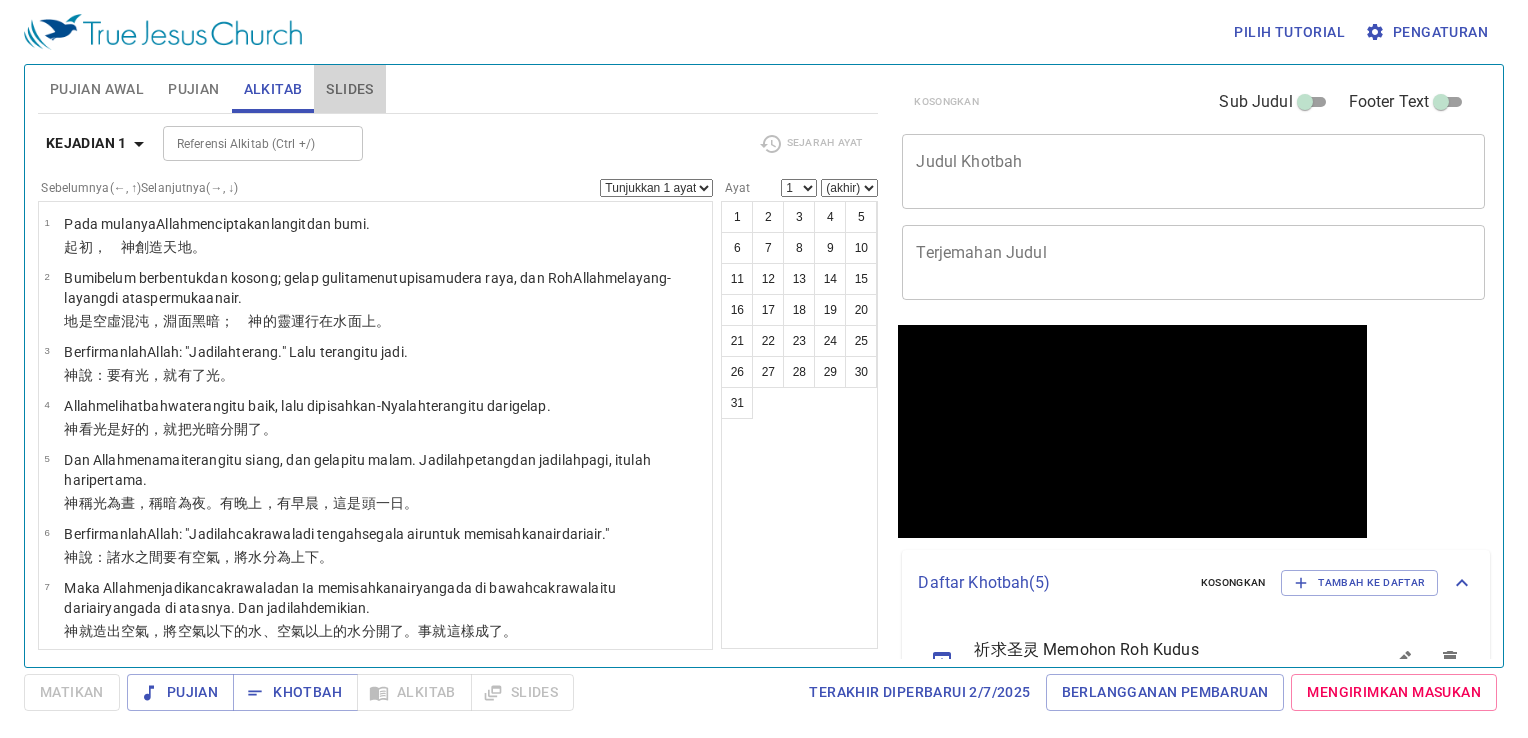 click on "Slides" at bounding box center (349, 89) 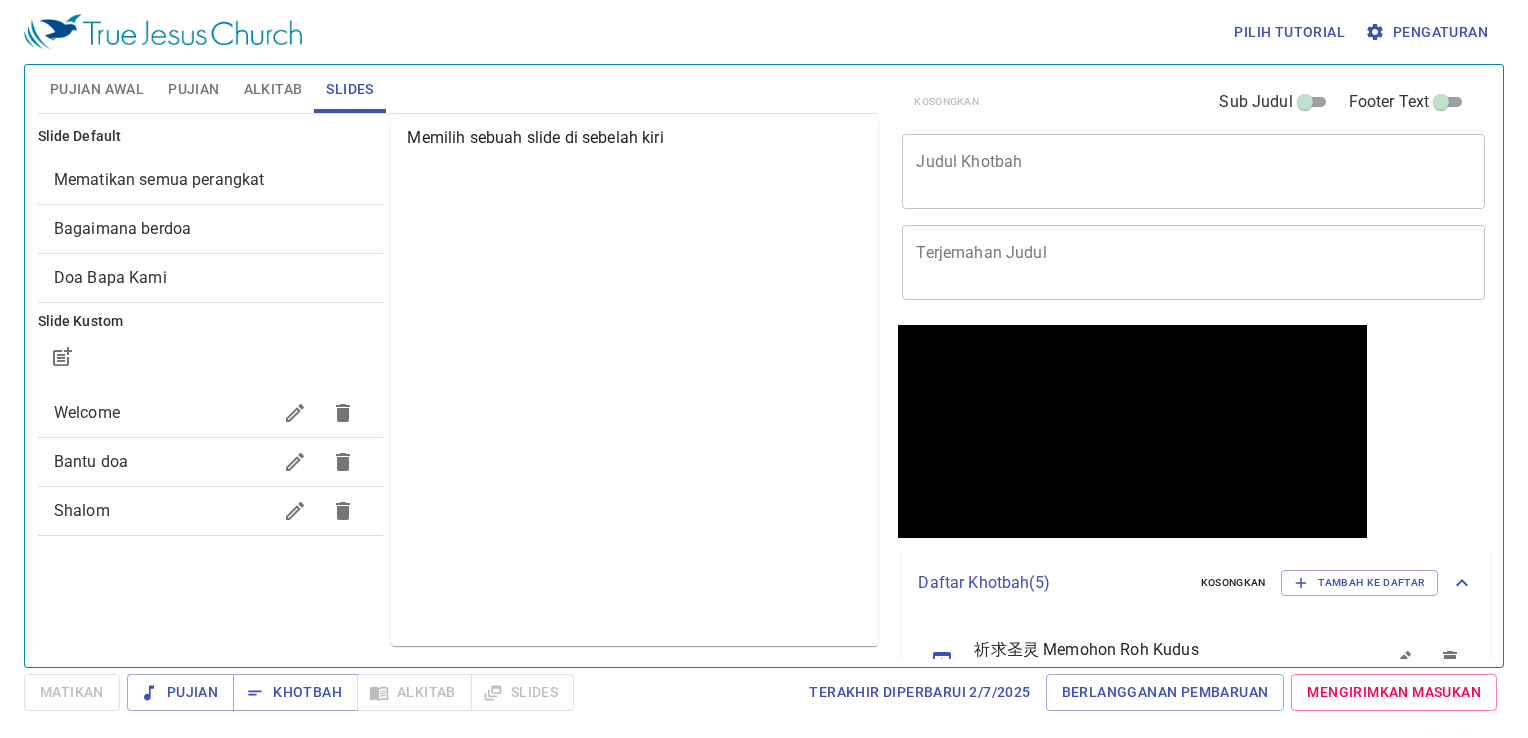click on "Pujian Awal" at bounding box center (97, 89) 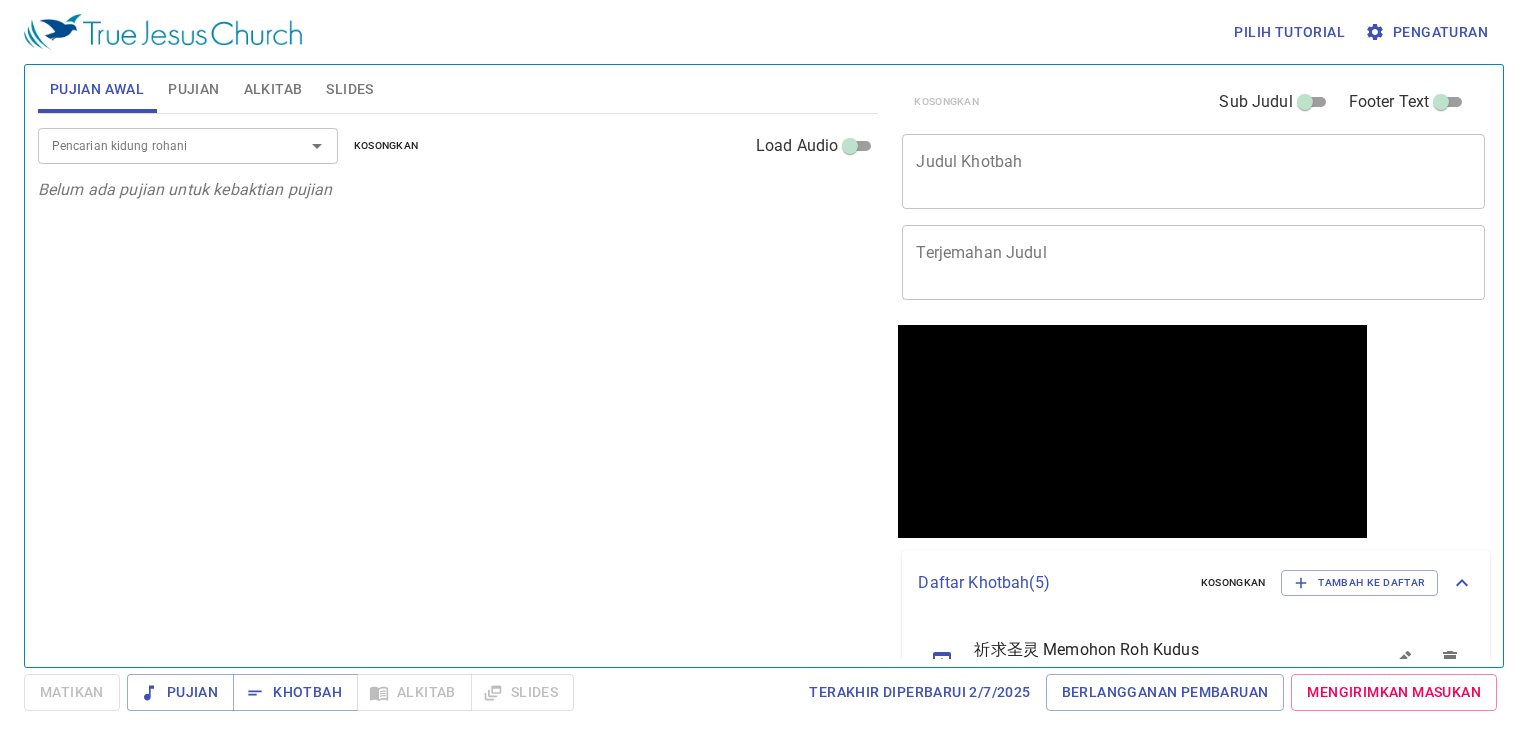 click on "Kosongkan Sub Judul Footer Text" at bounding box center [1185, 102] 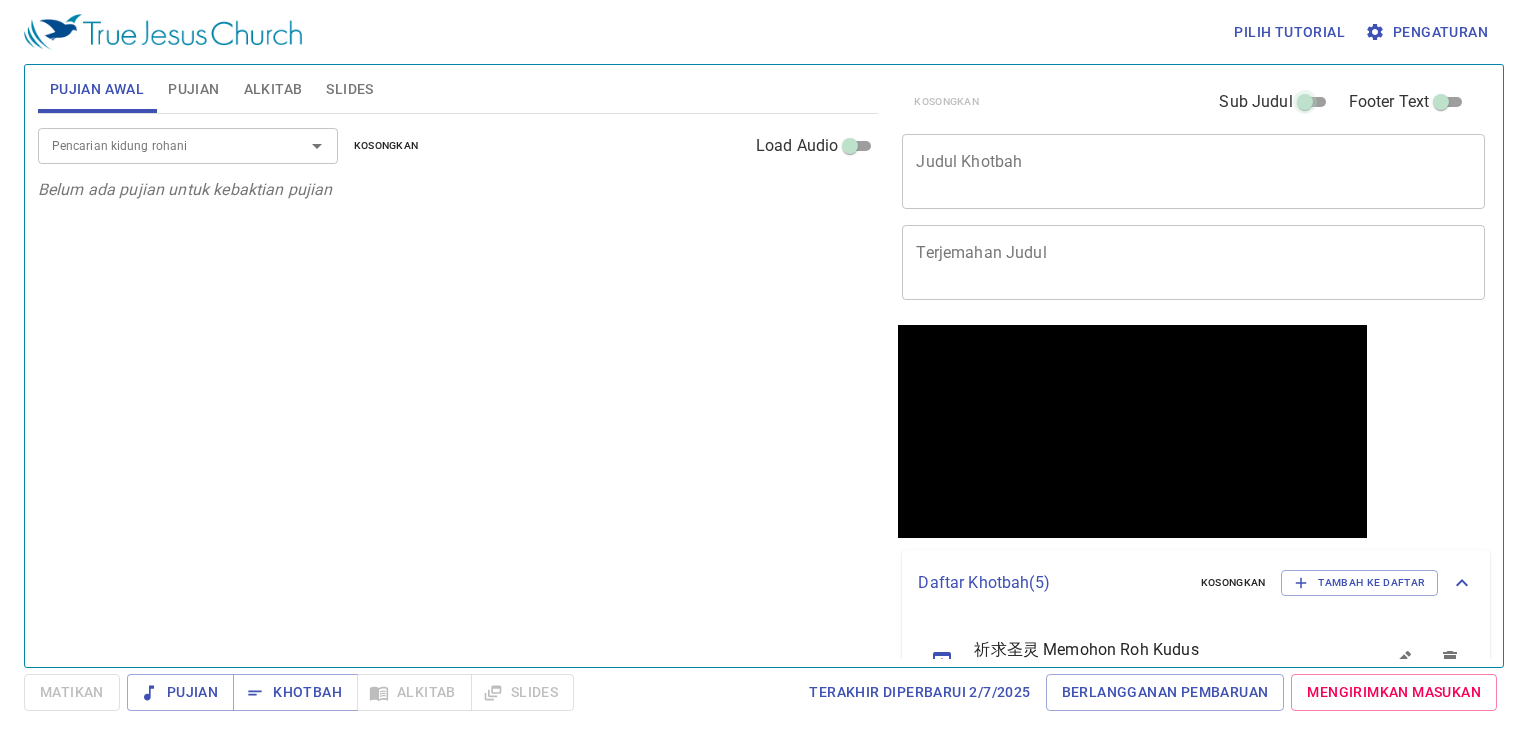 click on "Sub Judul" at bounding box center [1305, 106] 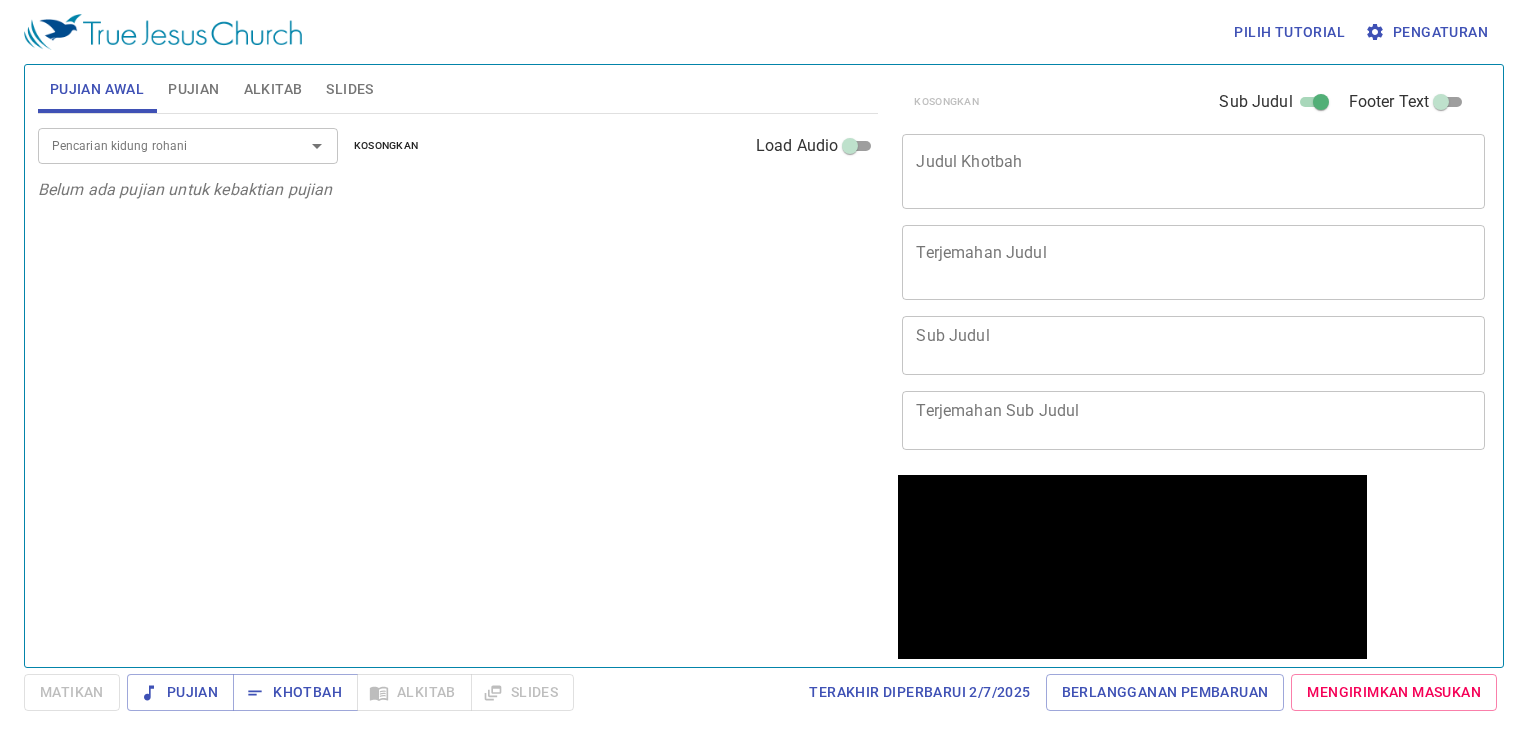click on "Sub Judul" at bounding box center [1193, 345] 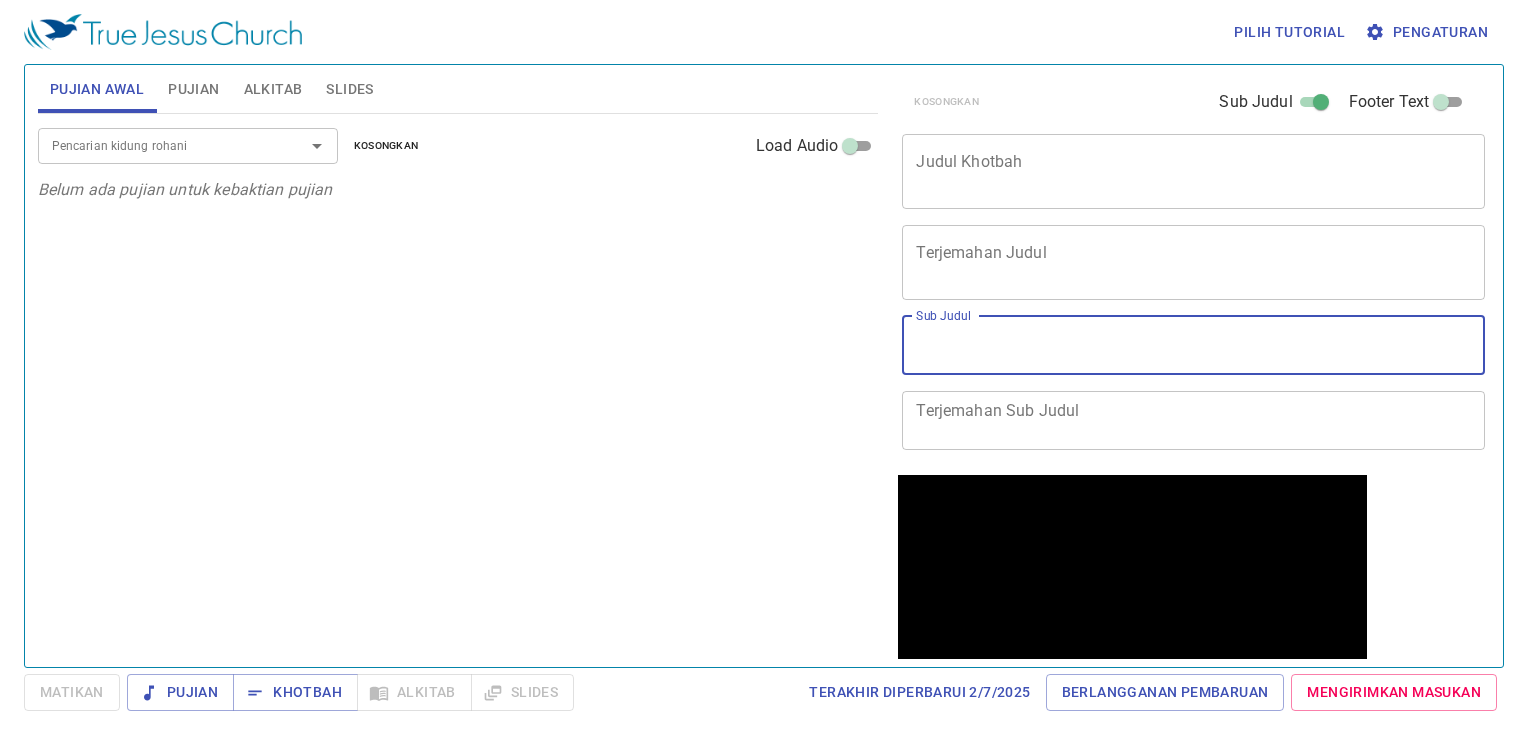 click on "Sub Judul" at bounding box center (1193, 345) 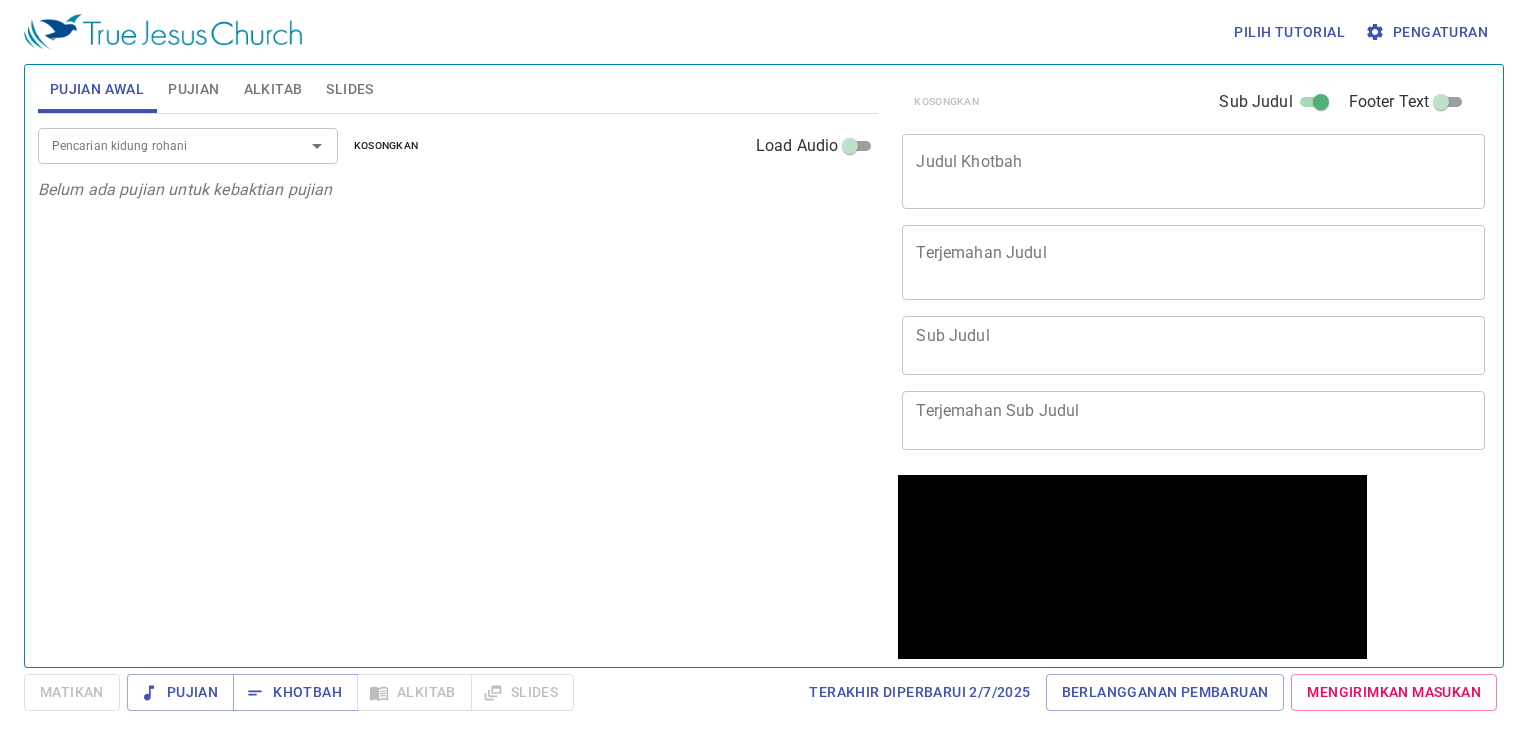 click on "Slides" at bounding box center [349, 89] 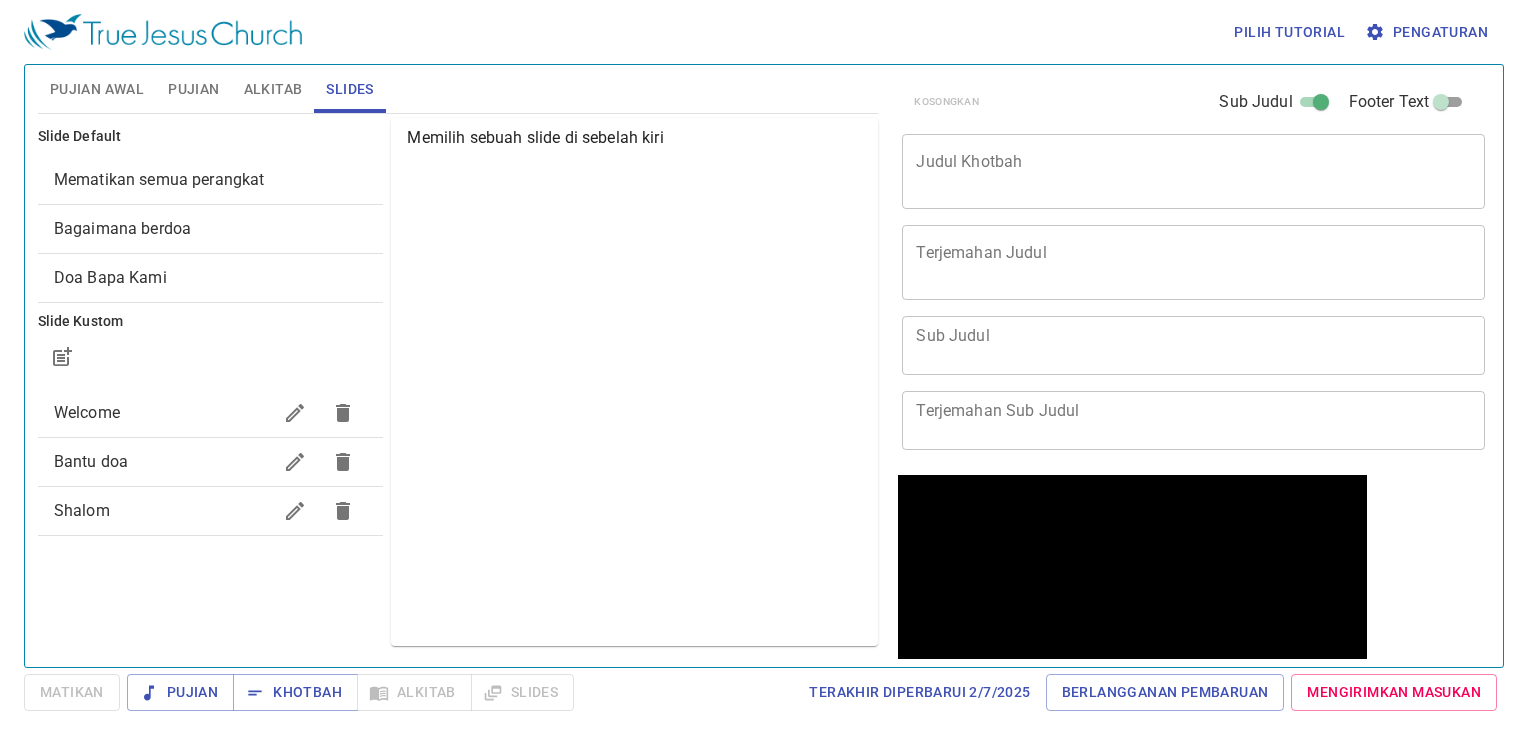 click on "Pujian Awal" at bounding box center (97, 89) 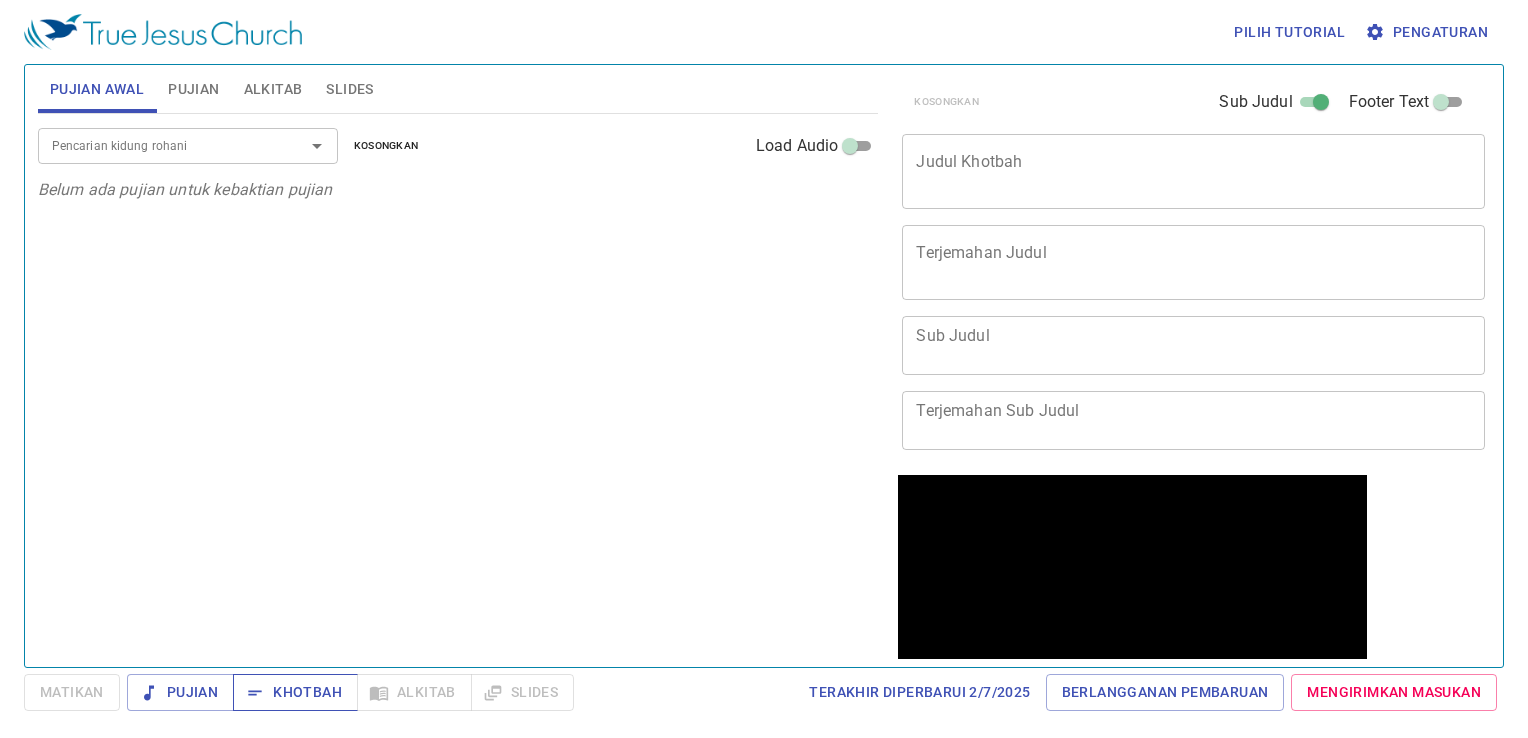 click on "Khotbah" at bounding box center [295, 692] 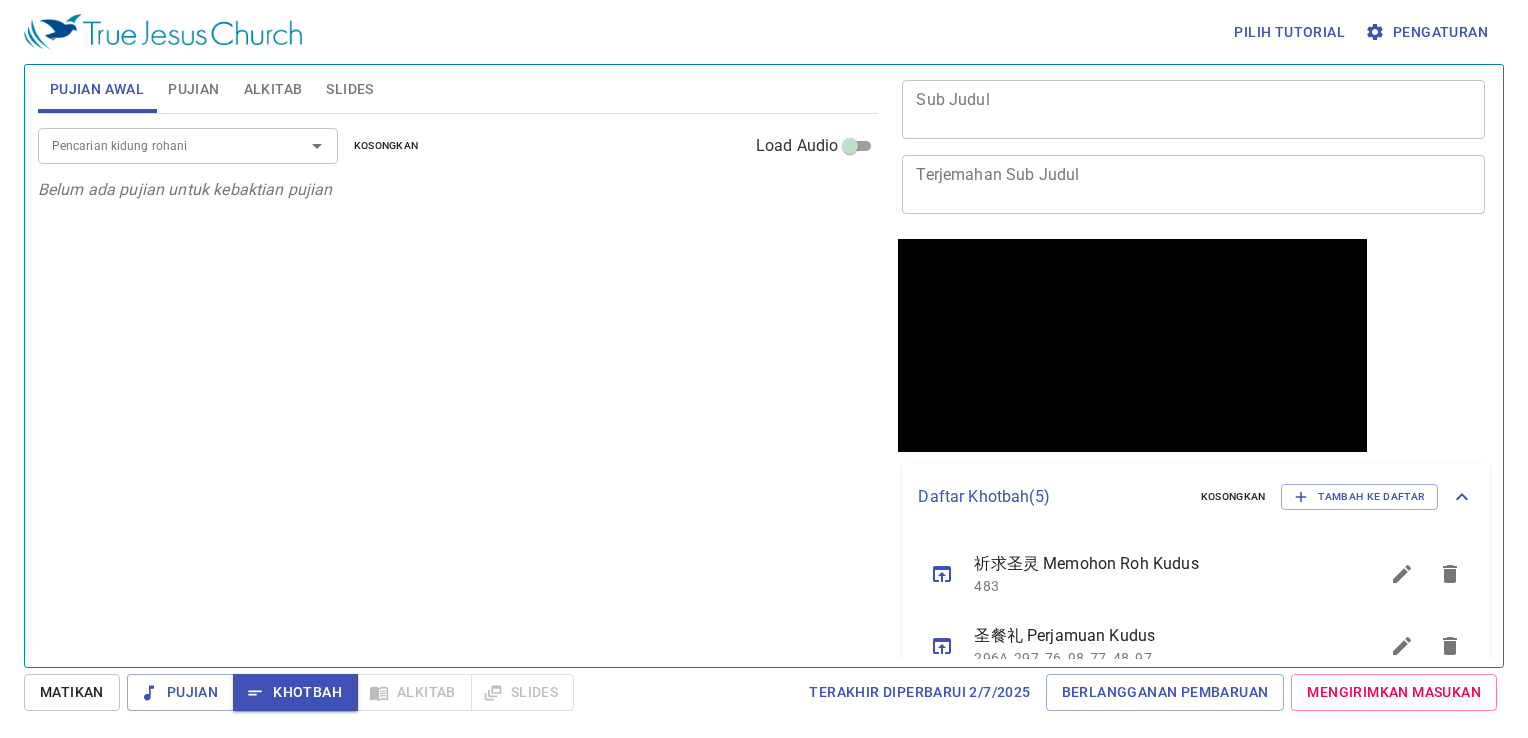 scroll, scrollTop: 0, scrollLeft: 0, axis: both 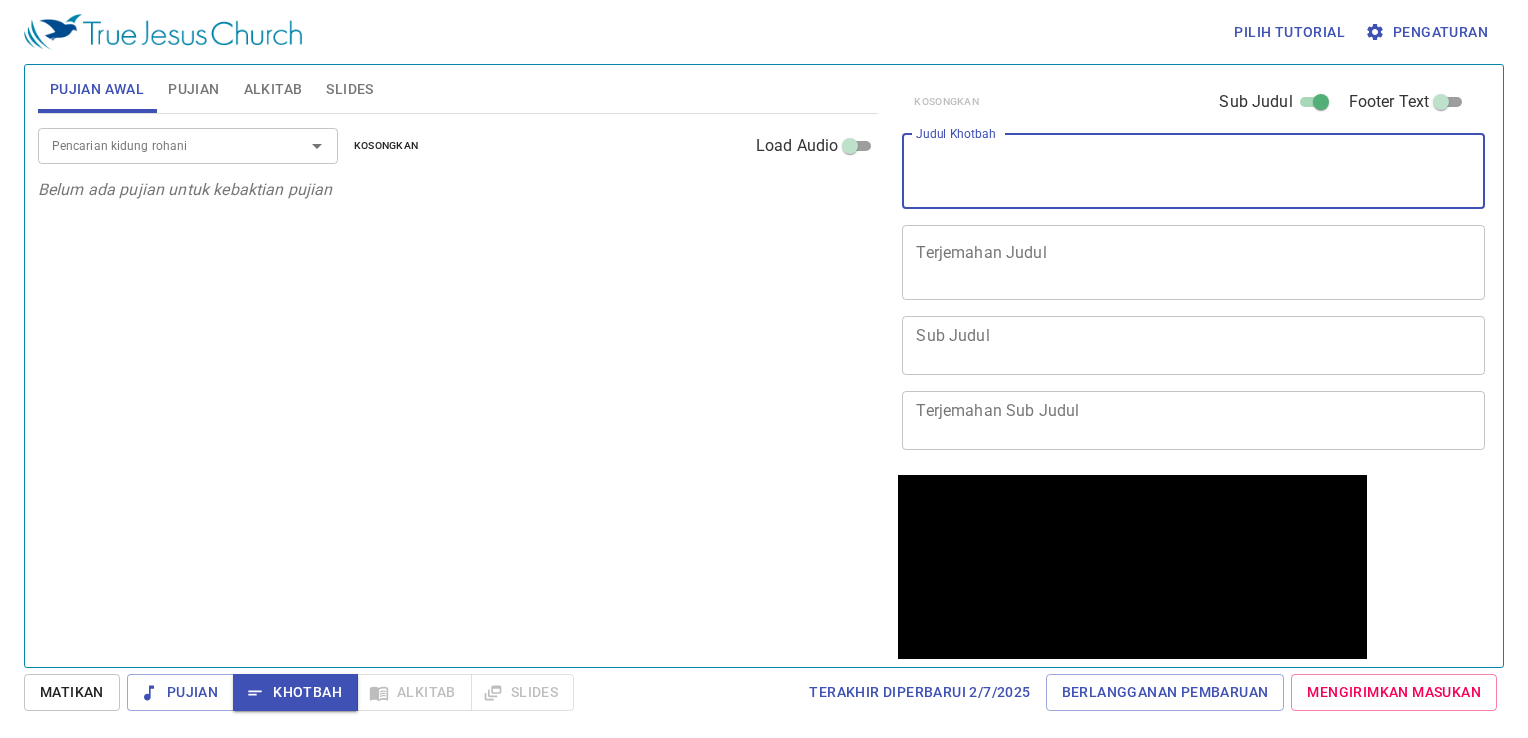 click on "Judul Khotbah" at bounding box center [1193, 171] 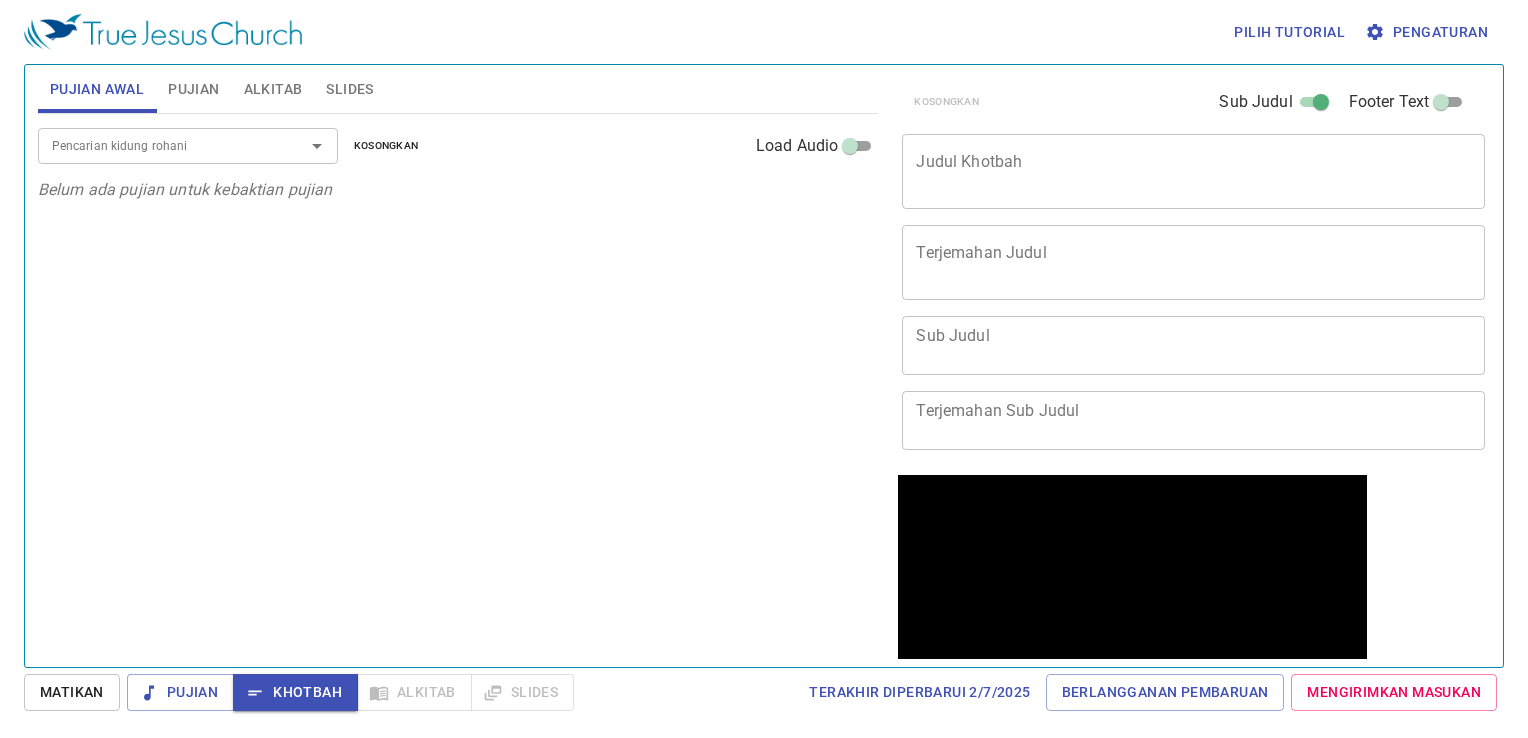 click on "x Terjemahan Judul" at bounding box center (1193, 262) 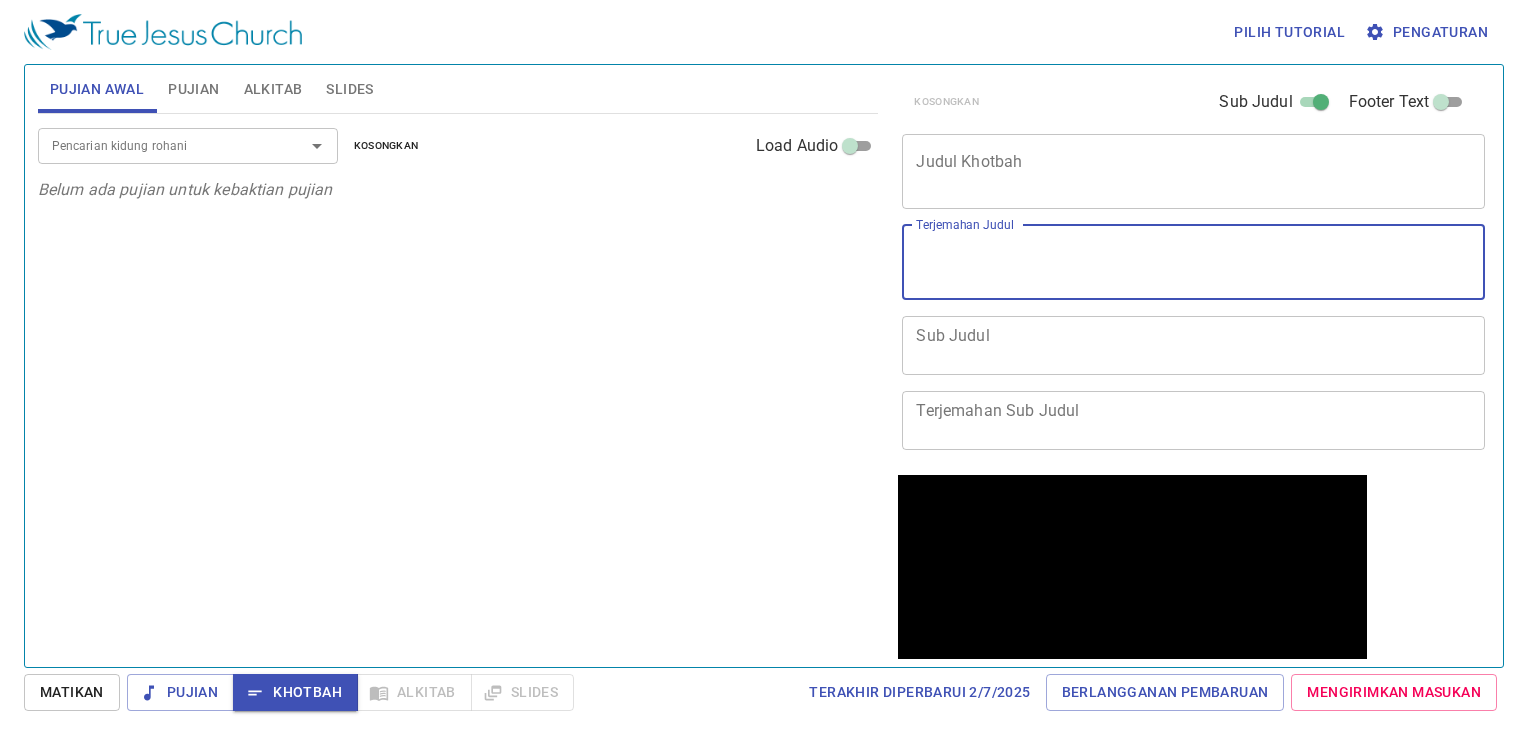 click on "Judul Khotbah" at bounding box center (1193, 171) 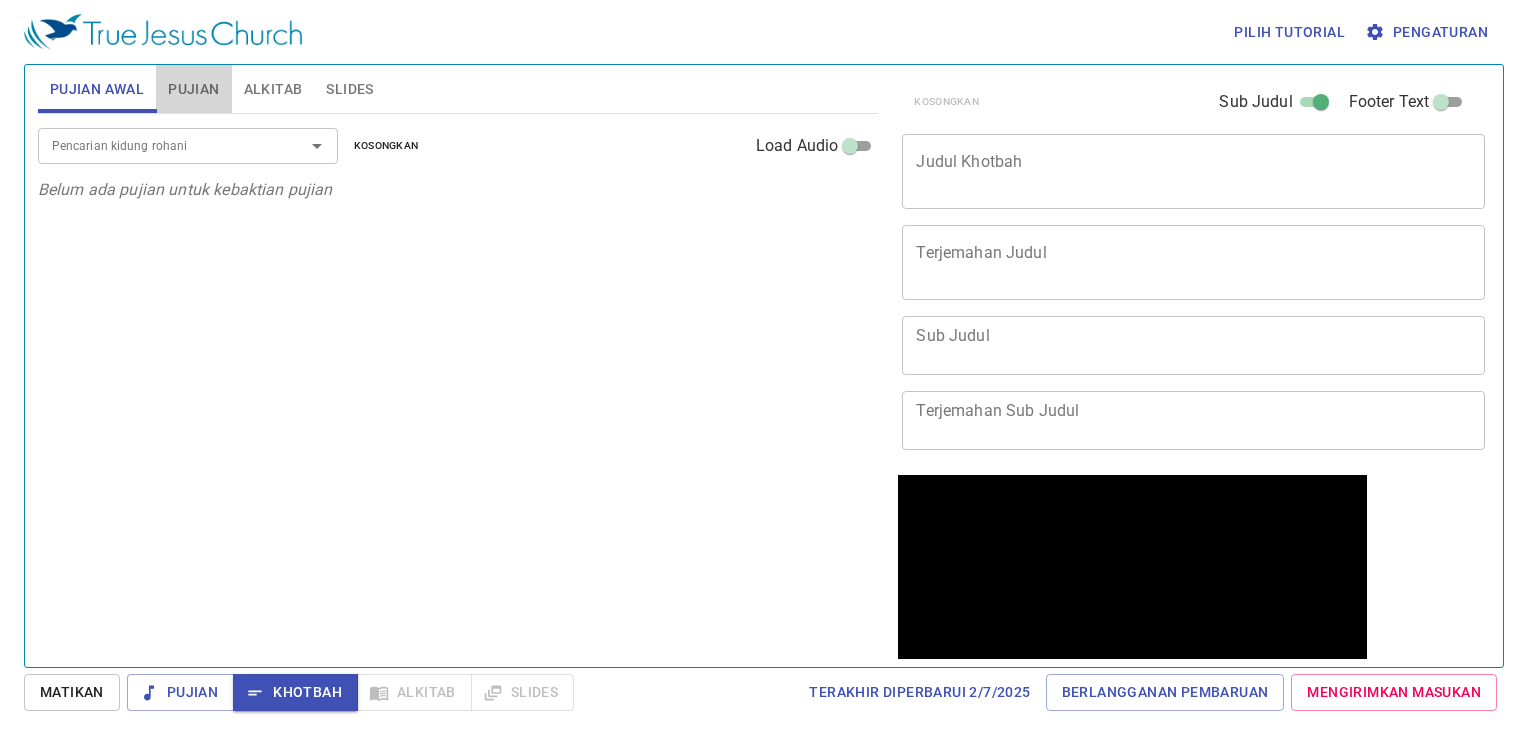 click on "Pujian" at bounding box center [193, 89] 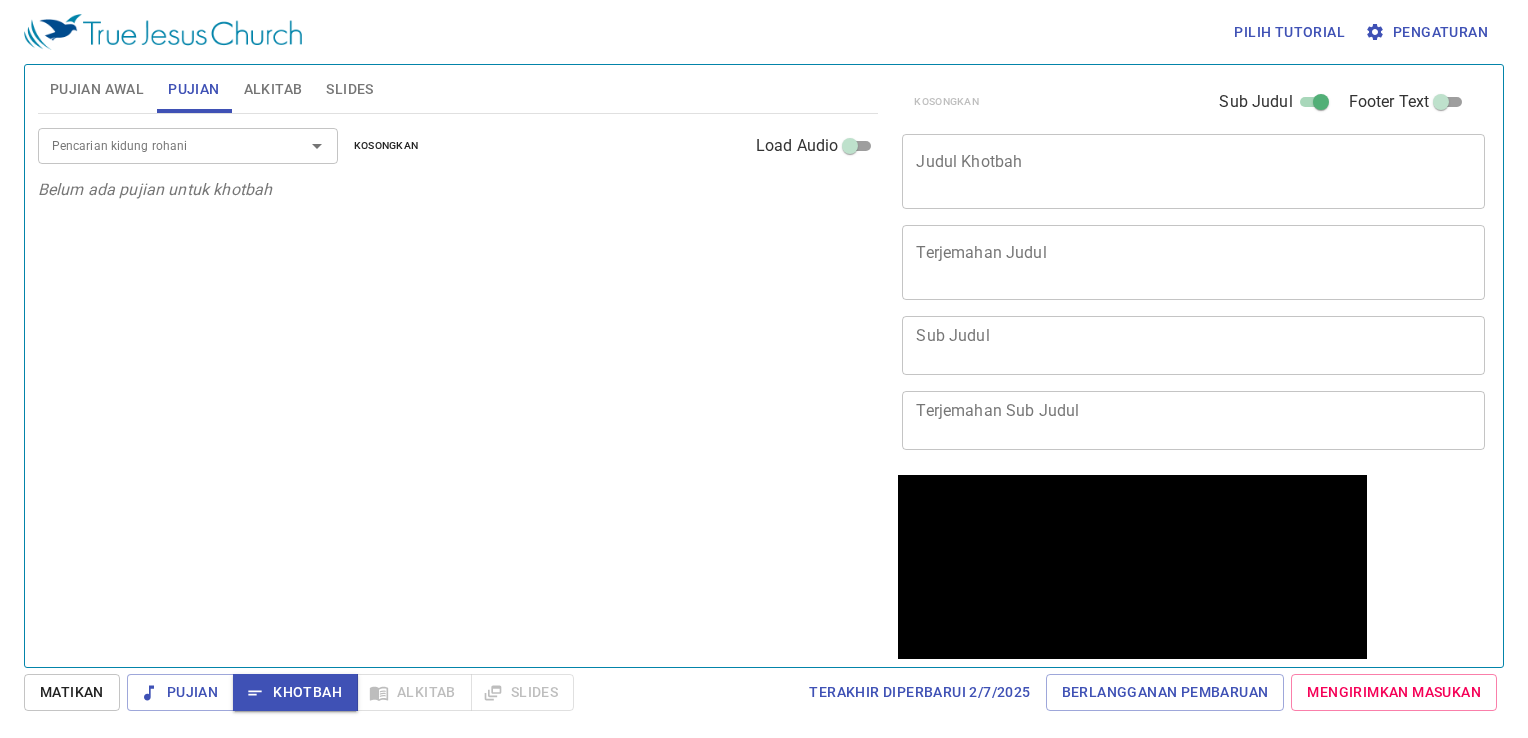 click on "Alkitab" at bounding box center (273, 89) 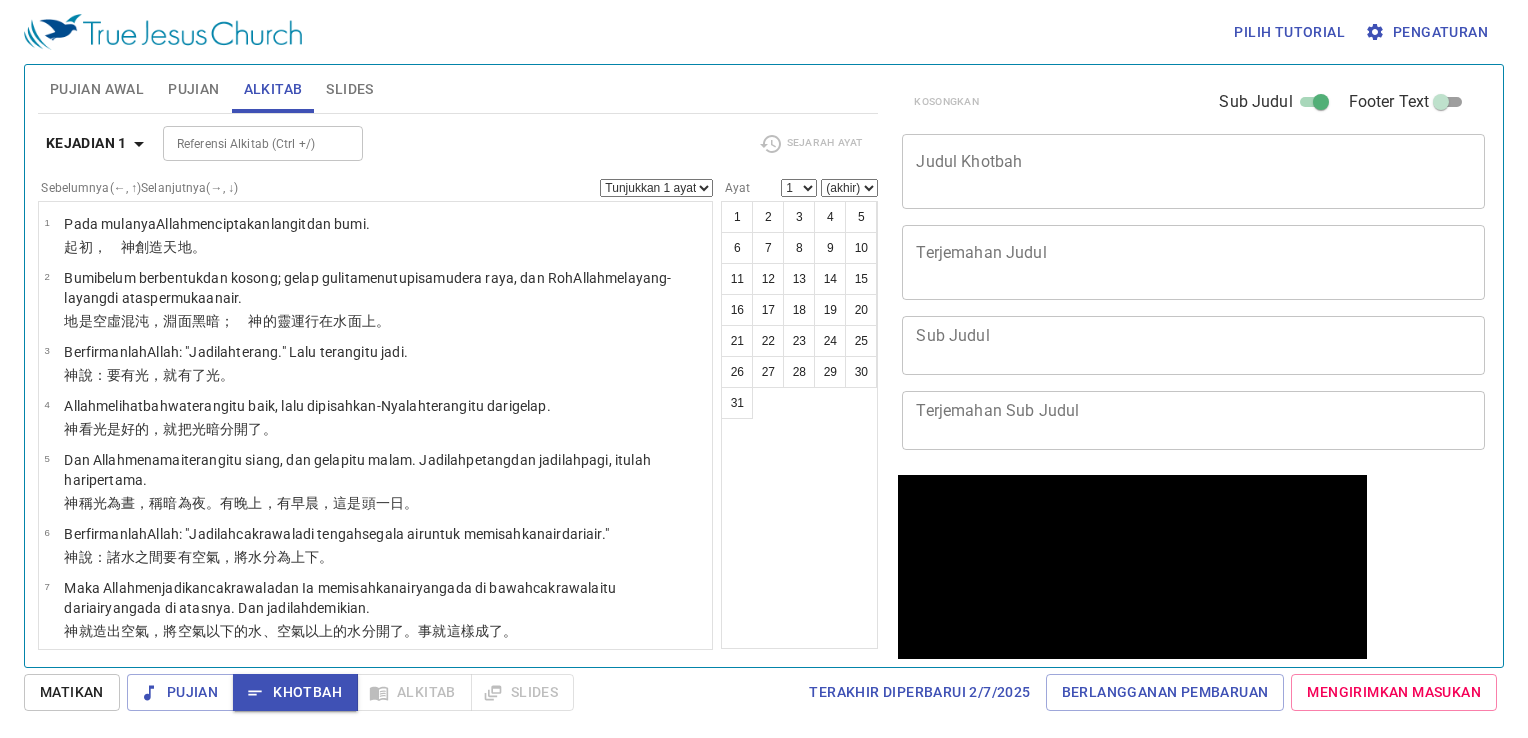 click on "Slides" at bounding box center [349, 89] 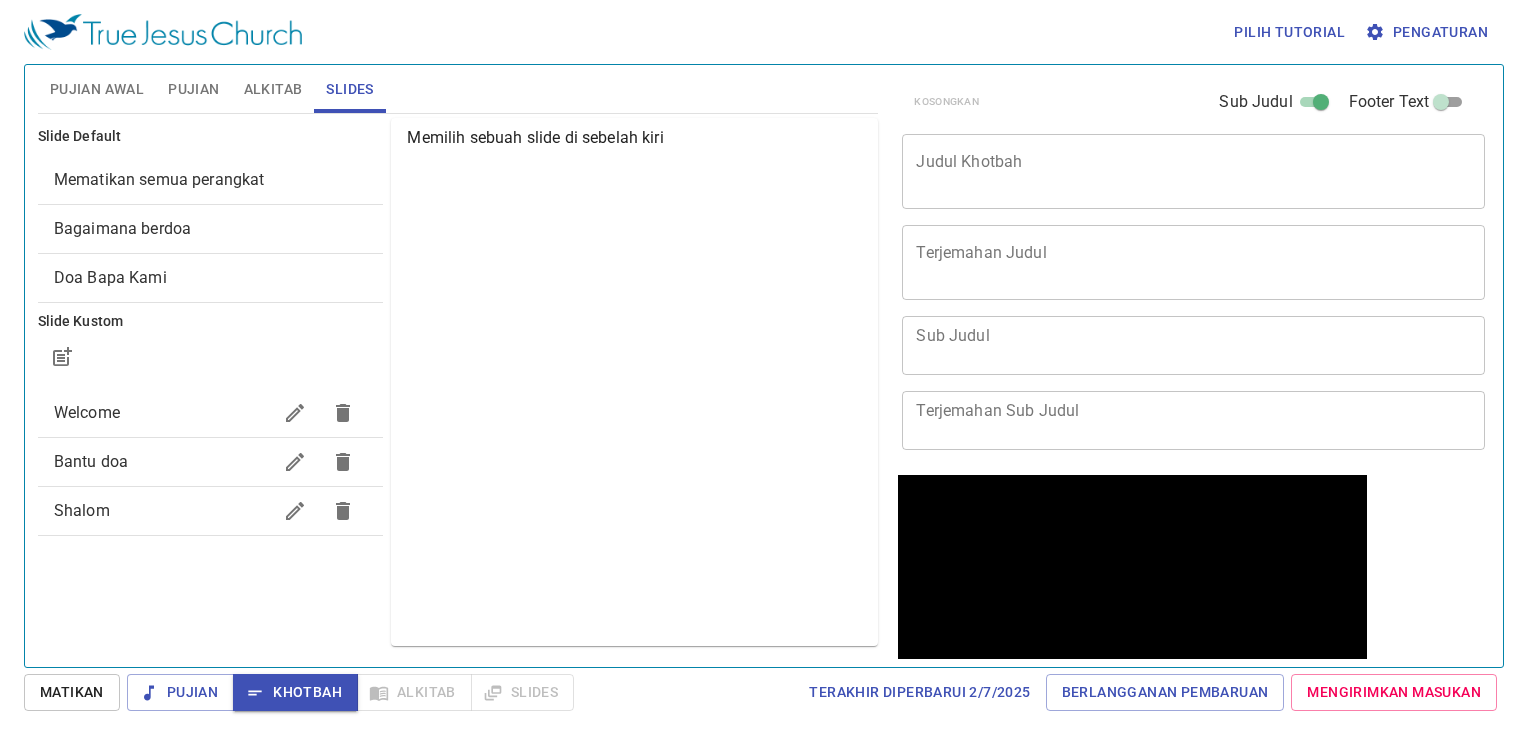 click on "Sub Judul" at bounding box center [1193, 345] 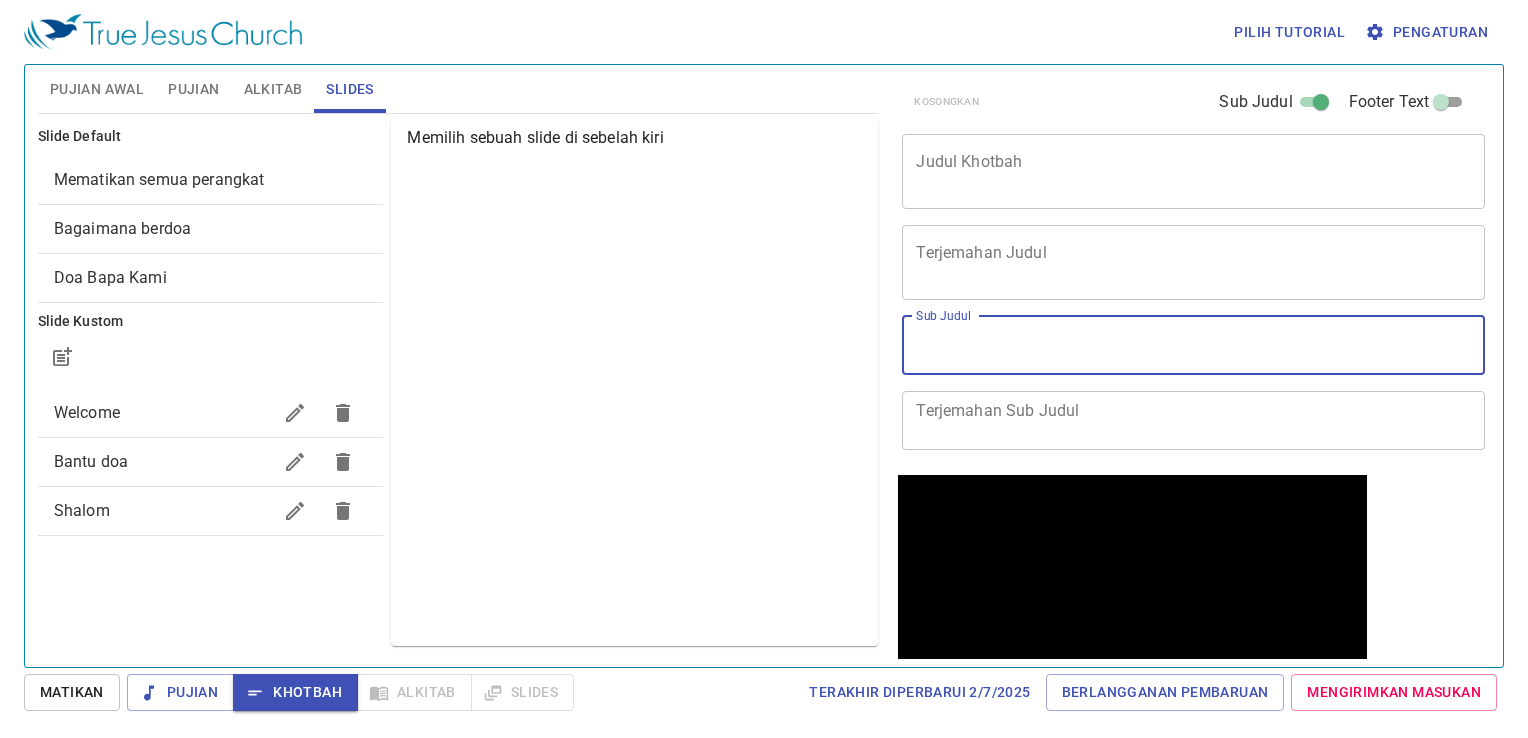 click on "Sub Judul" at bounding box center [1193, 345] 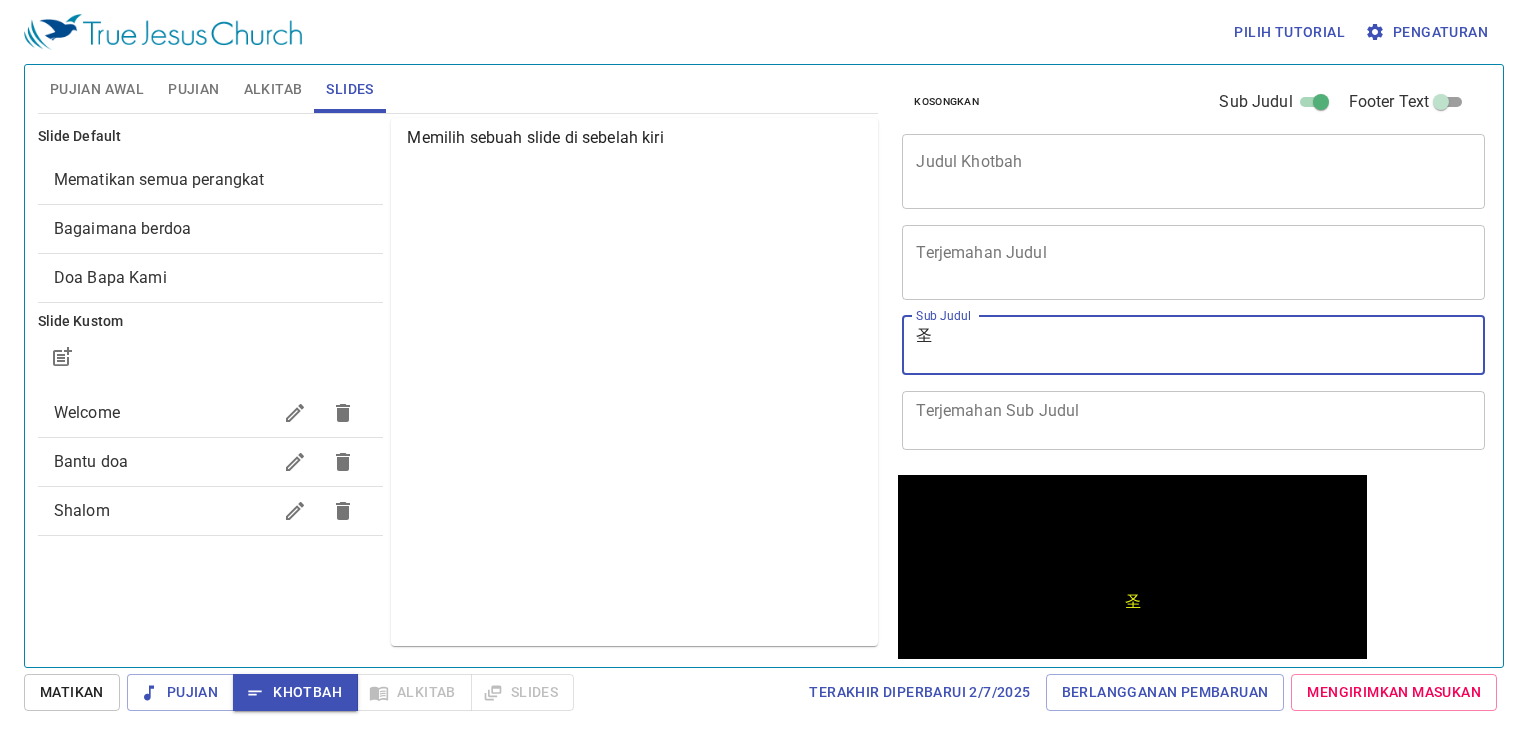 click on "圣" at bounding box center [1193, 345] 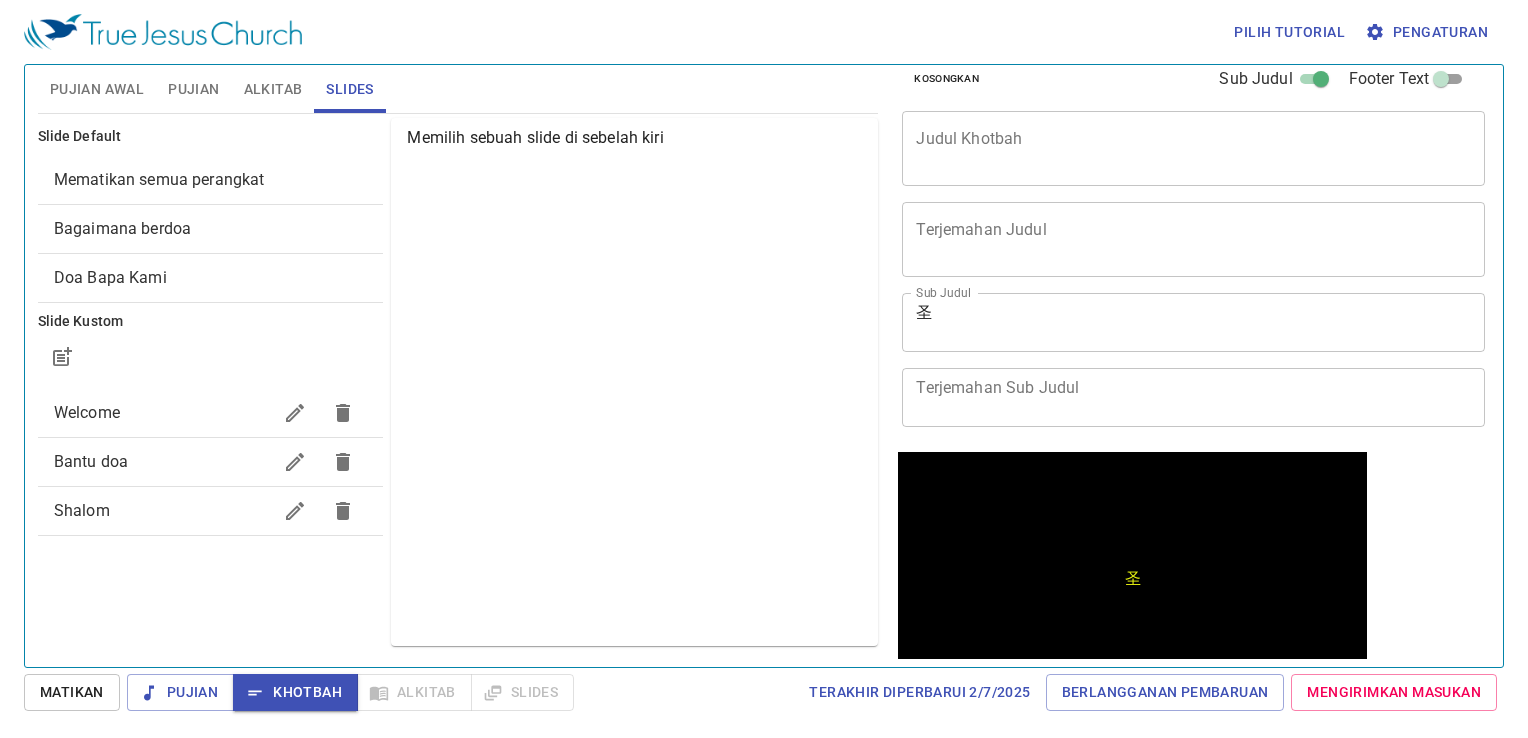 scroll, scrollTop: 0, scrollLeft: 0, axis: both 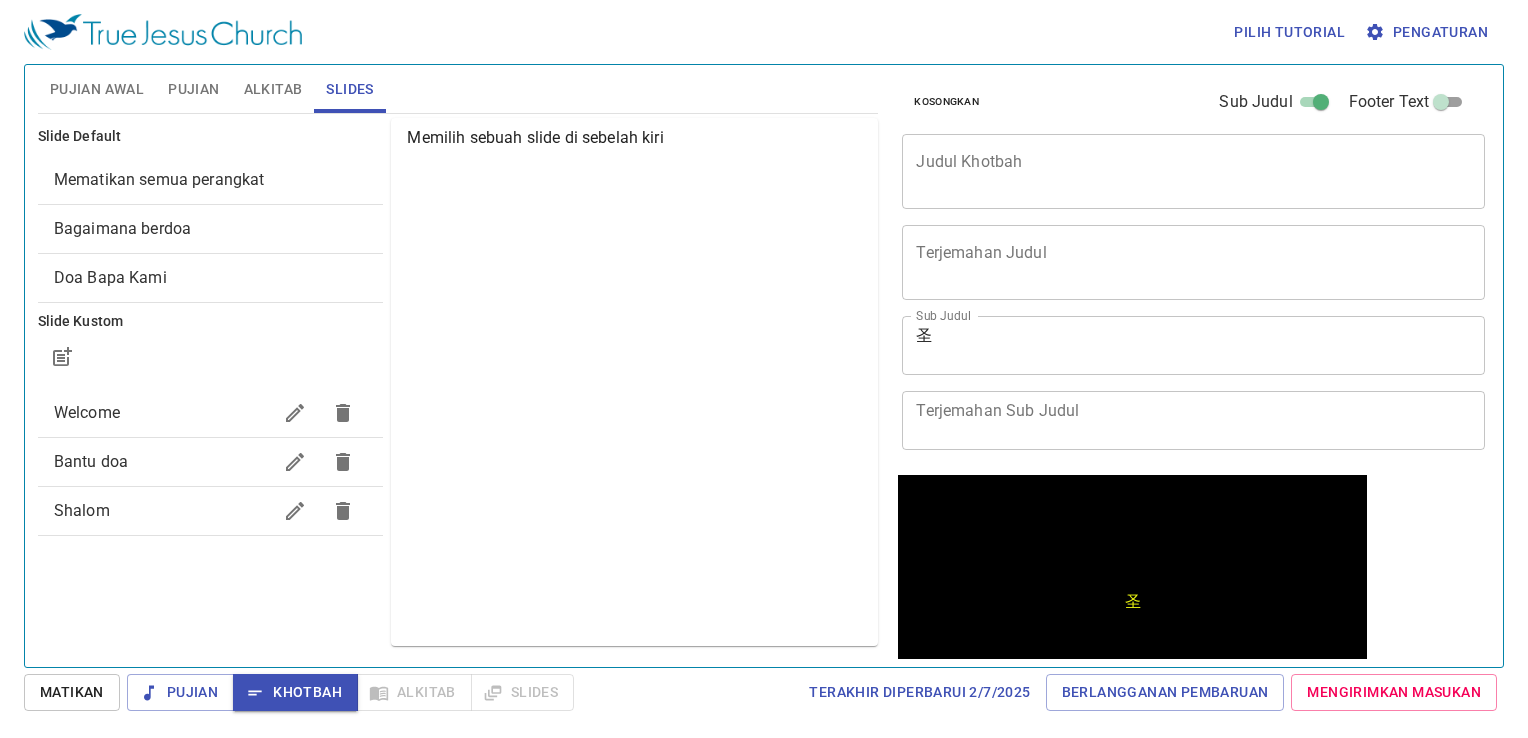 click on "圣" at bounding box center (1193, 345) 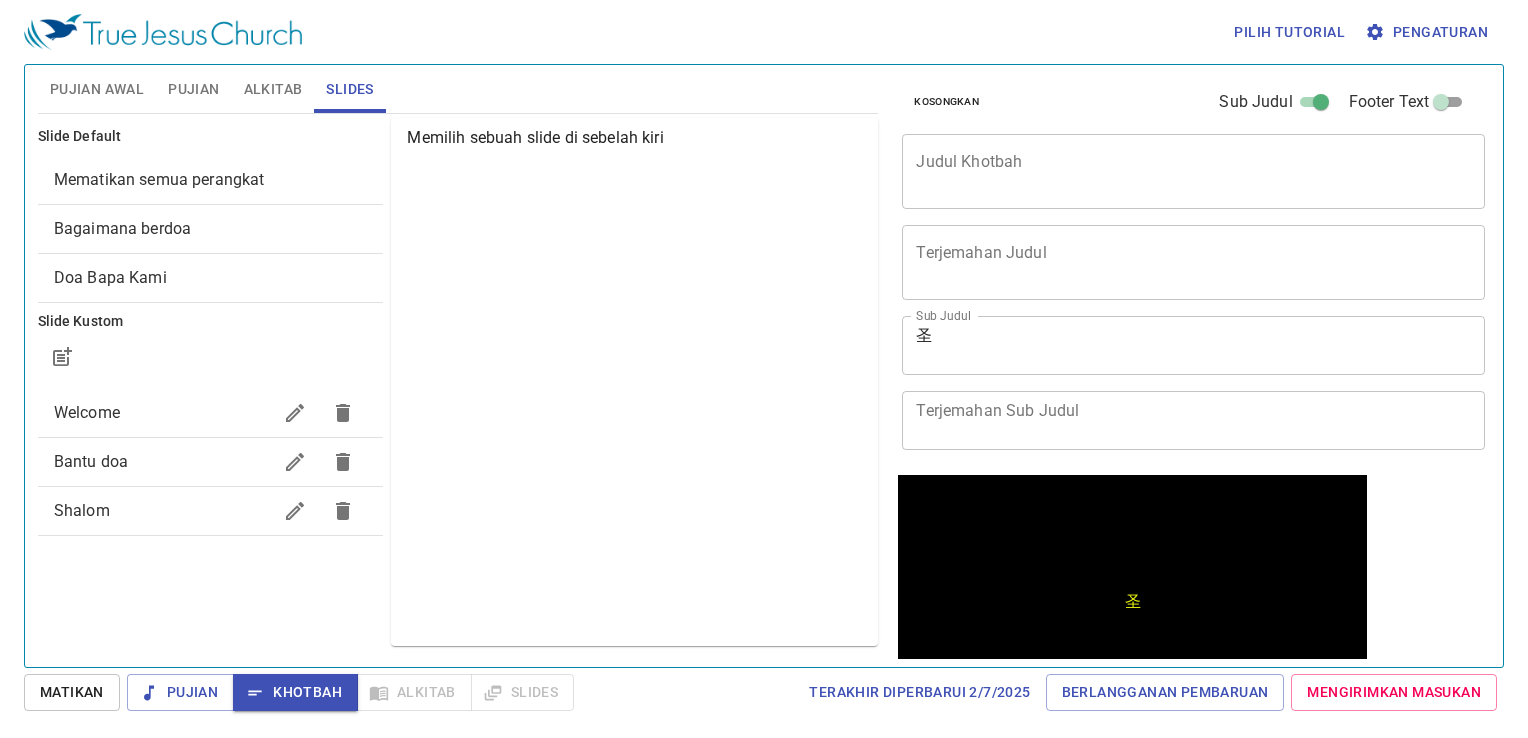 click on "Sub Judul 圣 x Sub Judul Terjemahan Sub Judul x Terjemahan Sub Judul" at bounding box center (1185, 383) 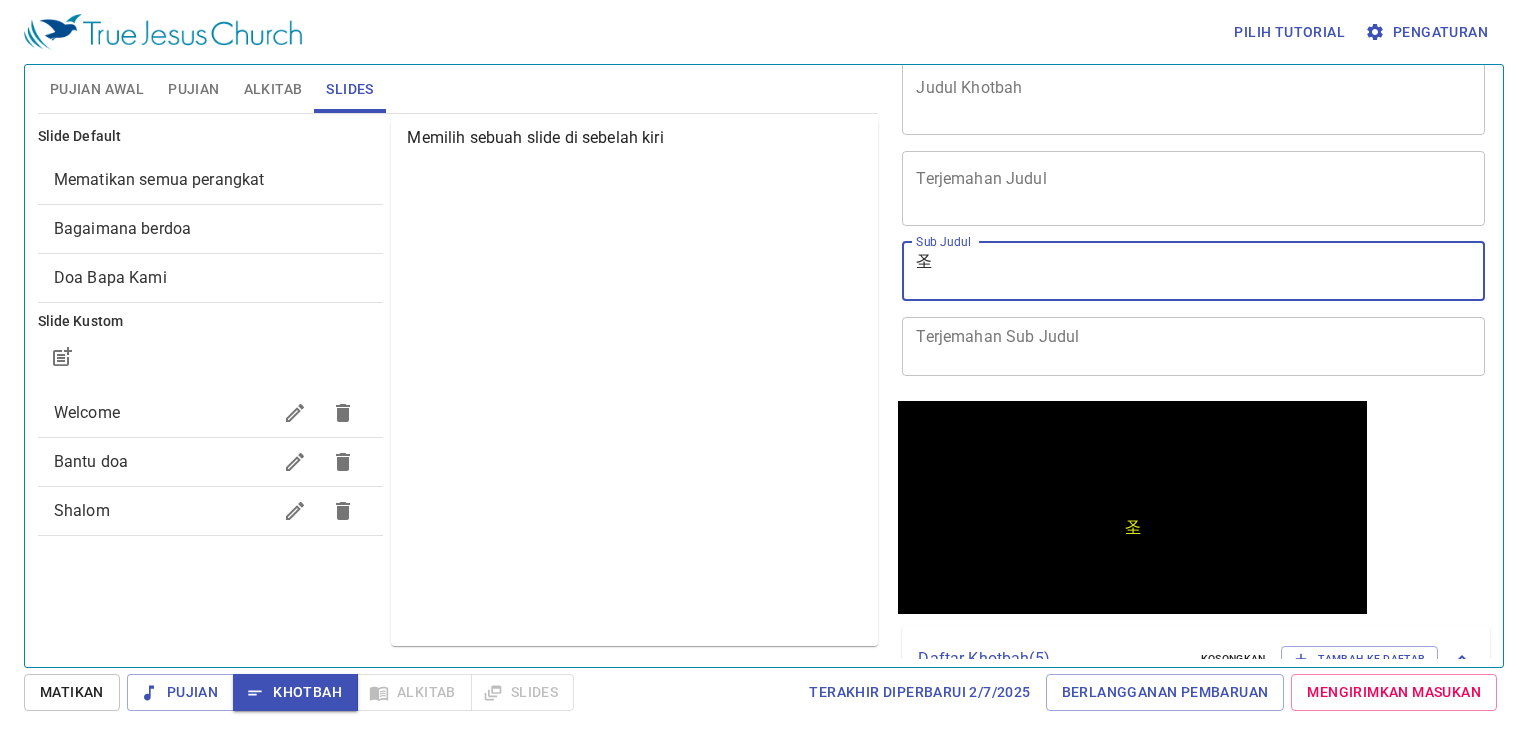 scroll, scrollTop: 73, scrollLeft: 0, axis: vertical 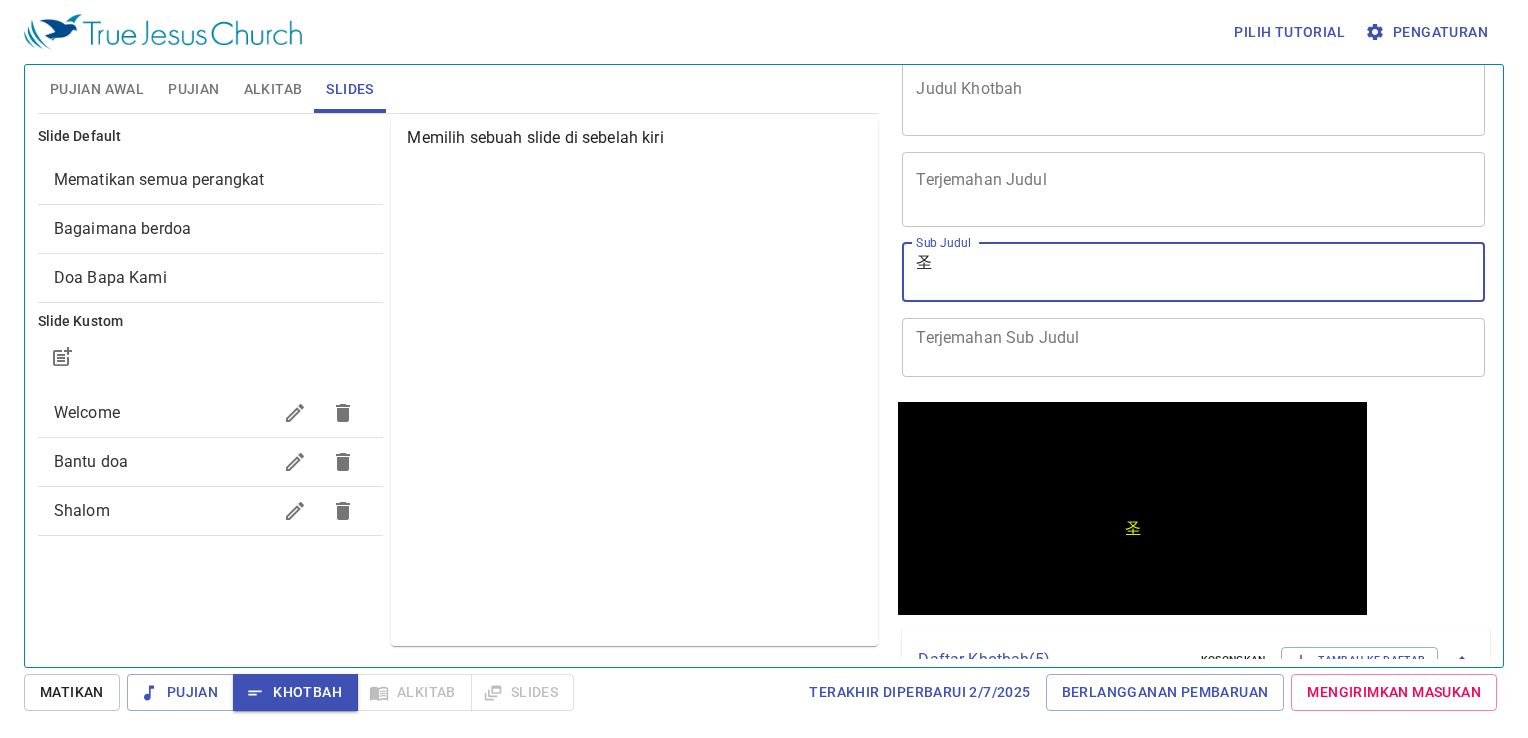 click on "圣" at bounding box center [1193, 272] 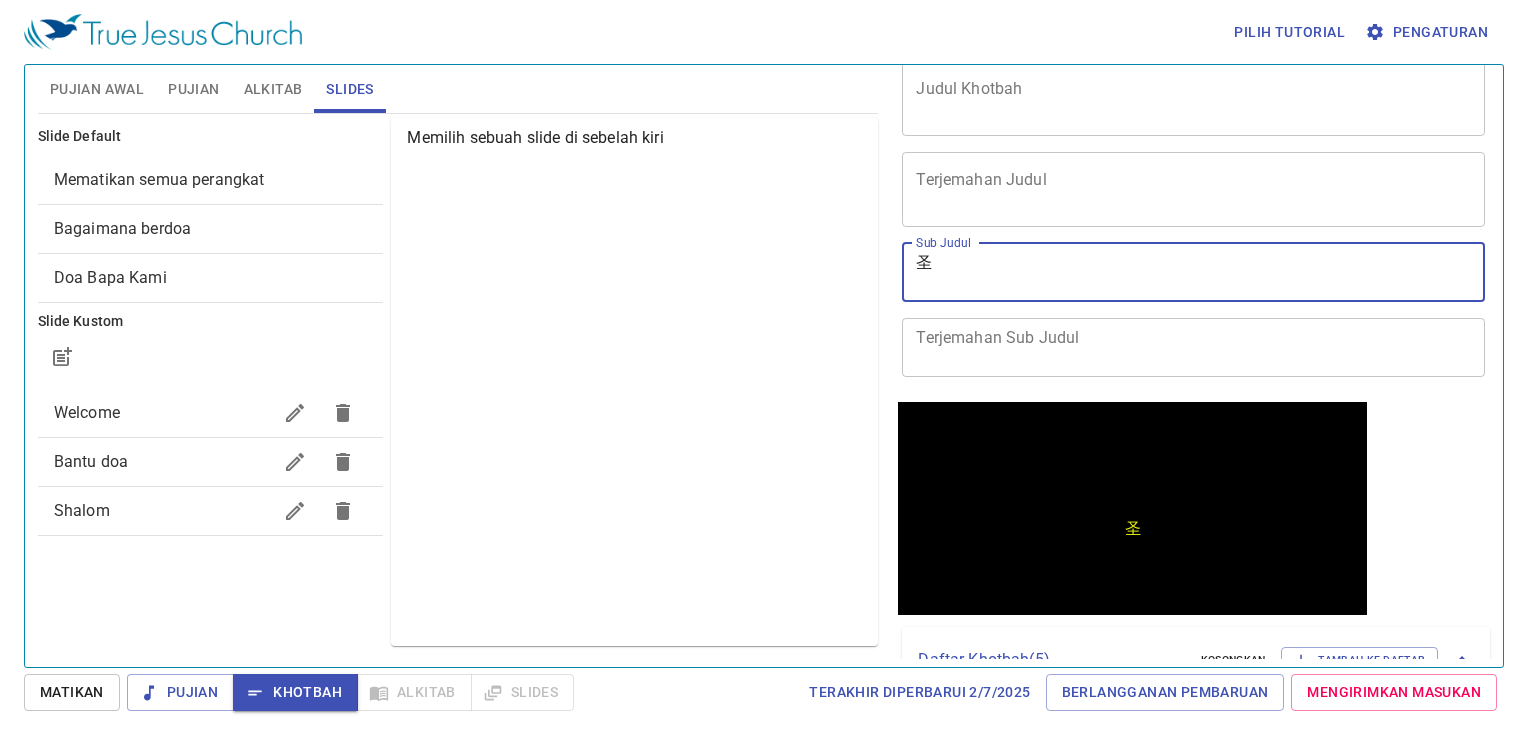 click on "圣" at bounding box center (1193, 272) 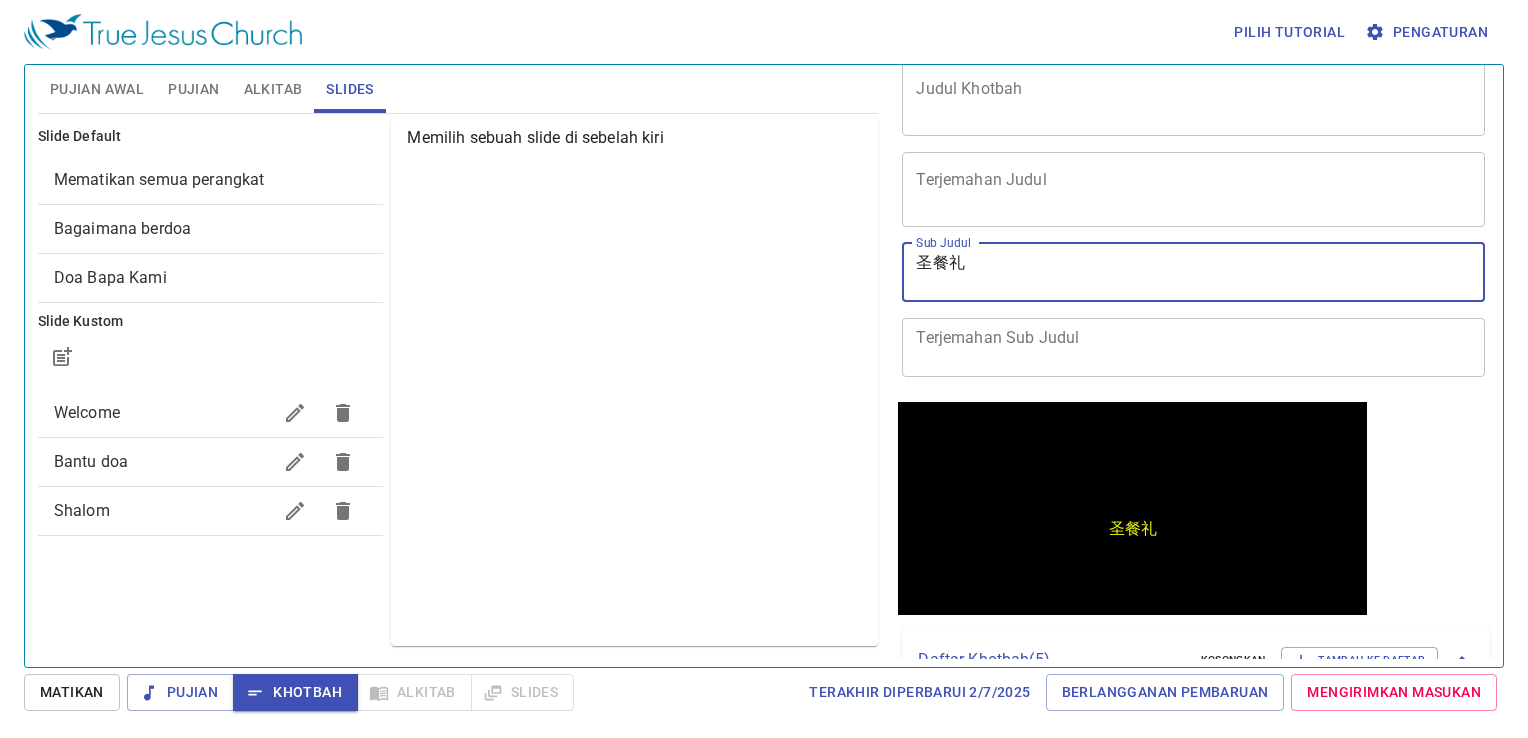 type on "圣餐礼" 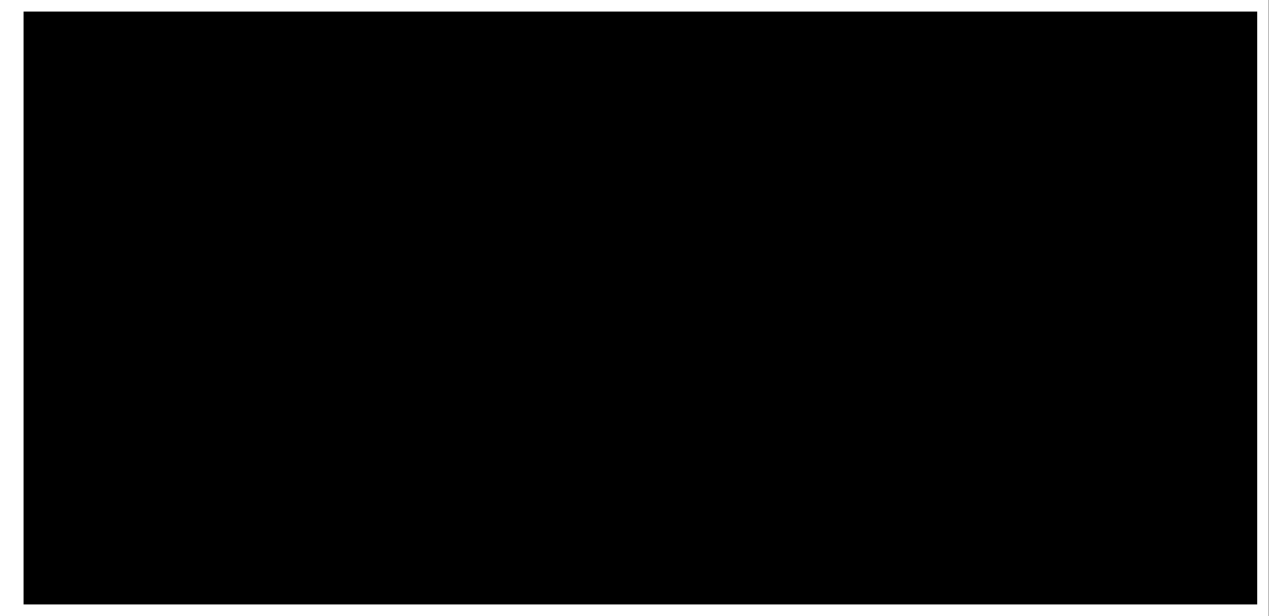 scroll, scrollTop: 0, scrollLeft: 0, axis: both 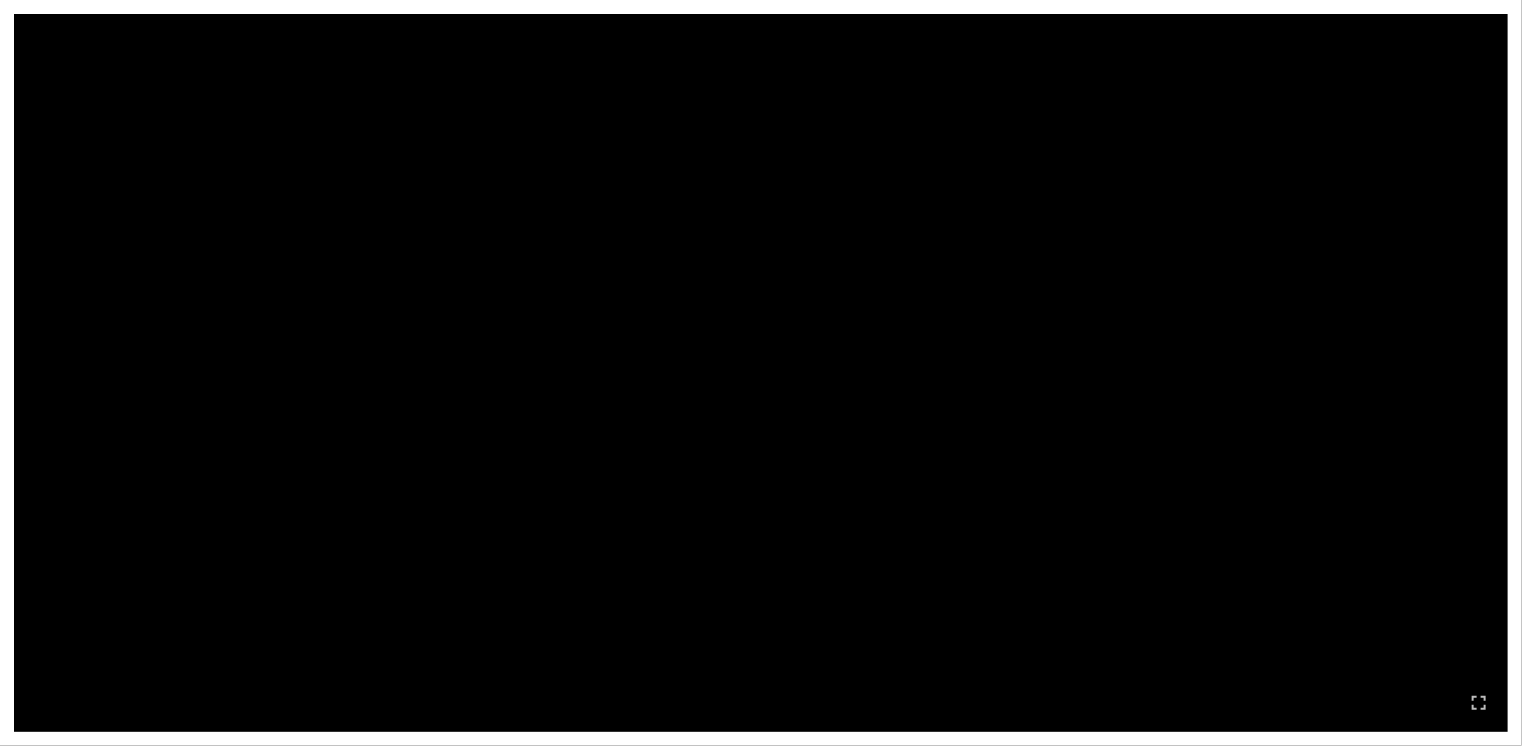 drag, startPoint x: 492, startPoint y: 530, endPoint x: 489, endPoint y: 493, distance: 37.12142 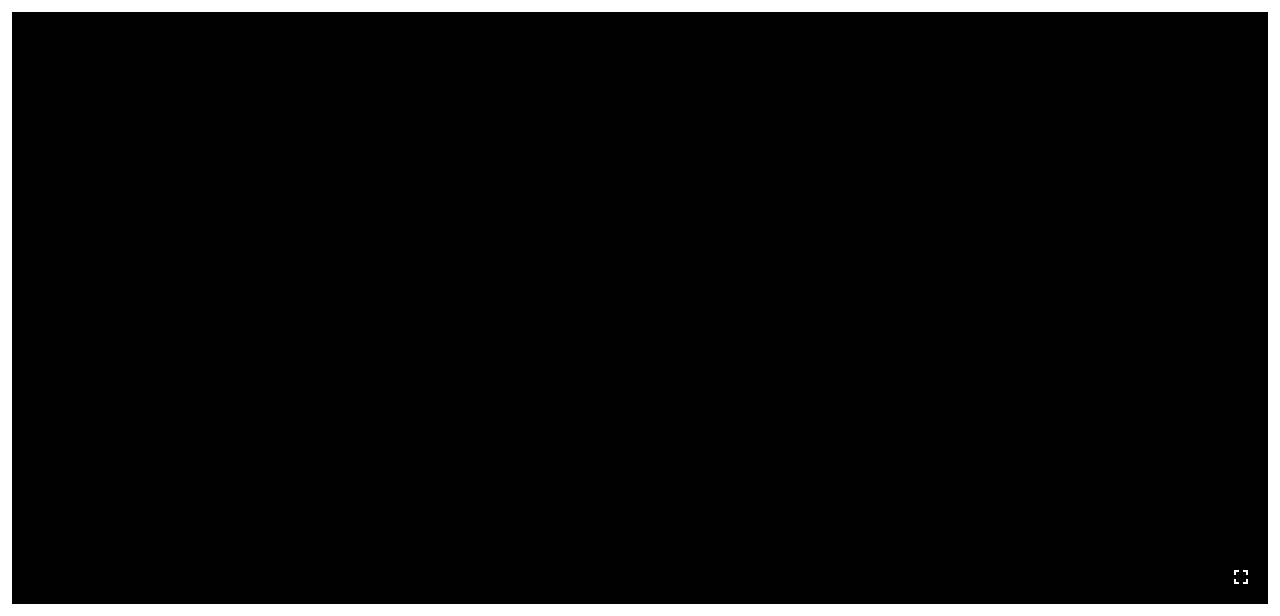 click 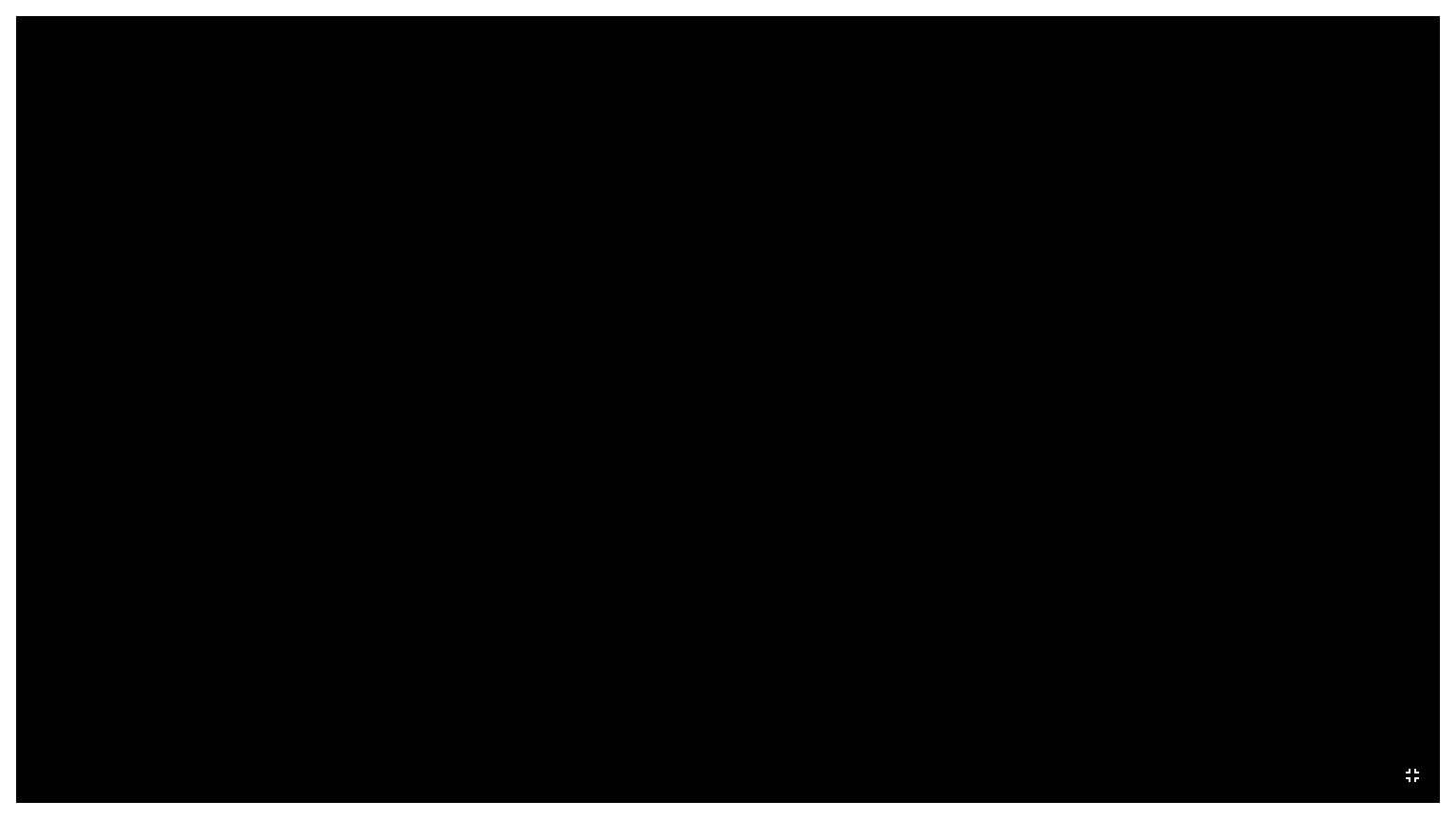 type 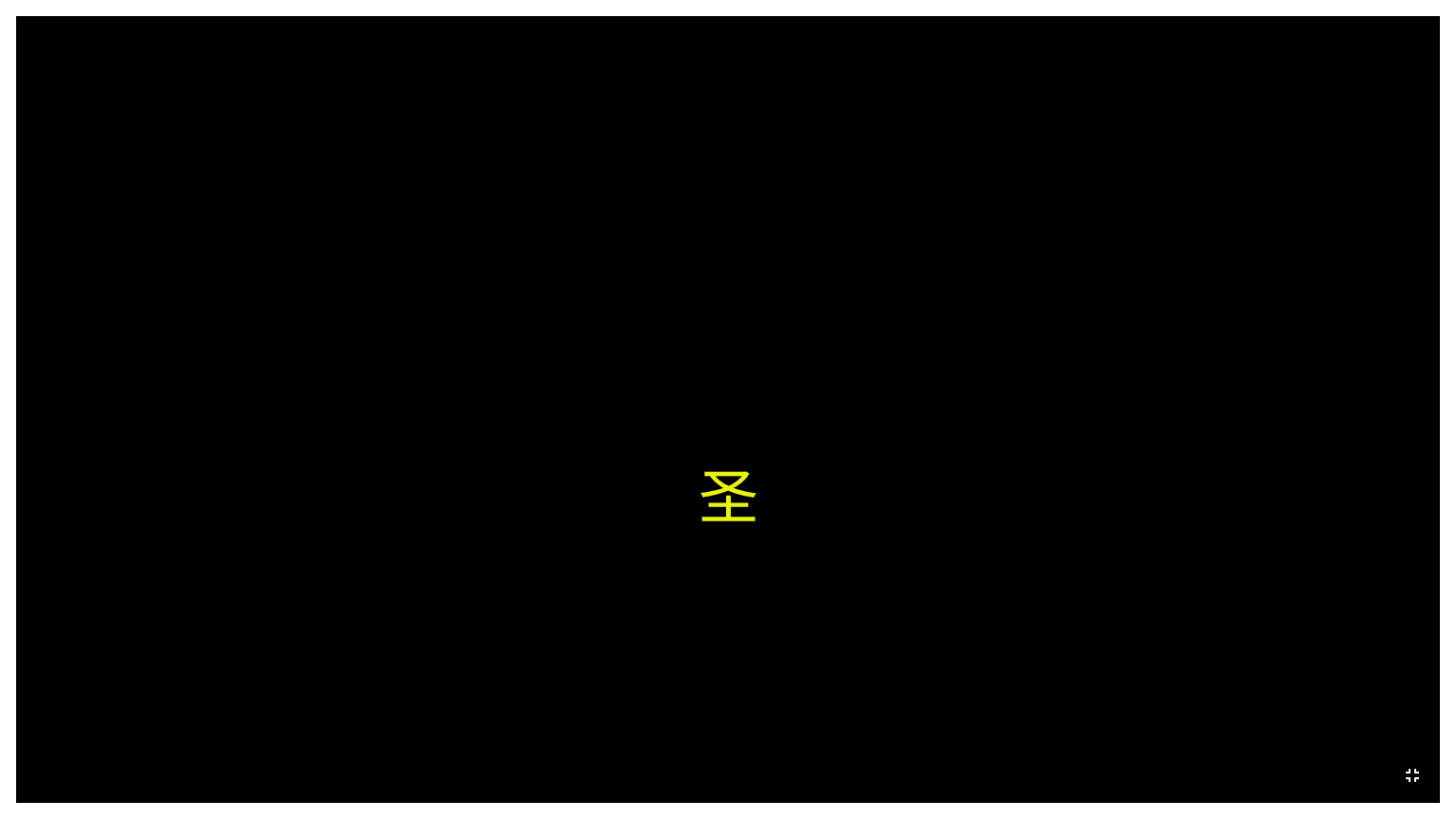 click on "圣 圣" at bounding box center [728, 410] 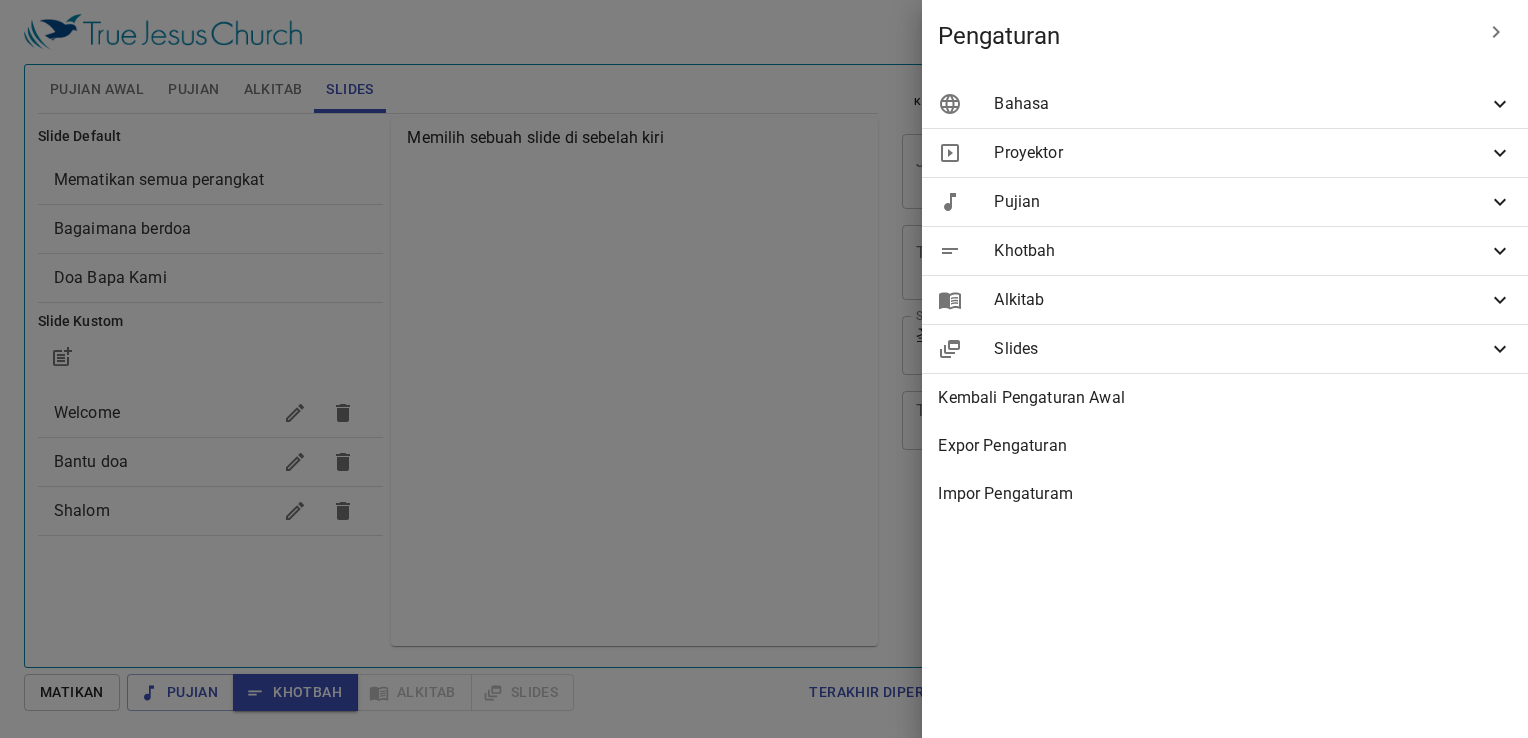scroll, scrollTop: 0, scrollLeft: 0, axis: both 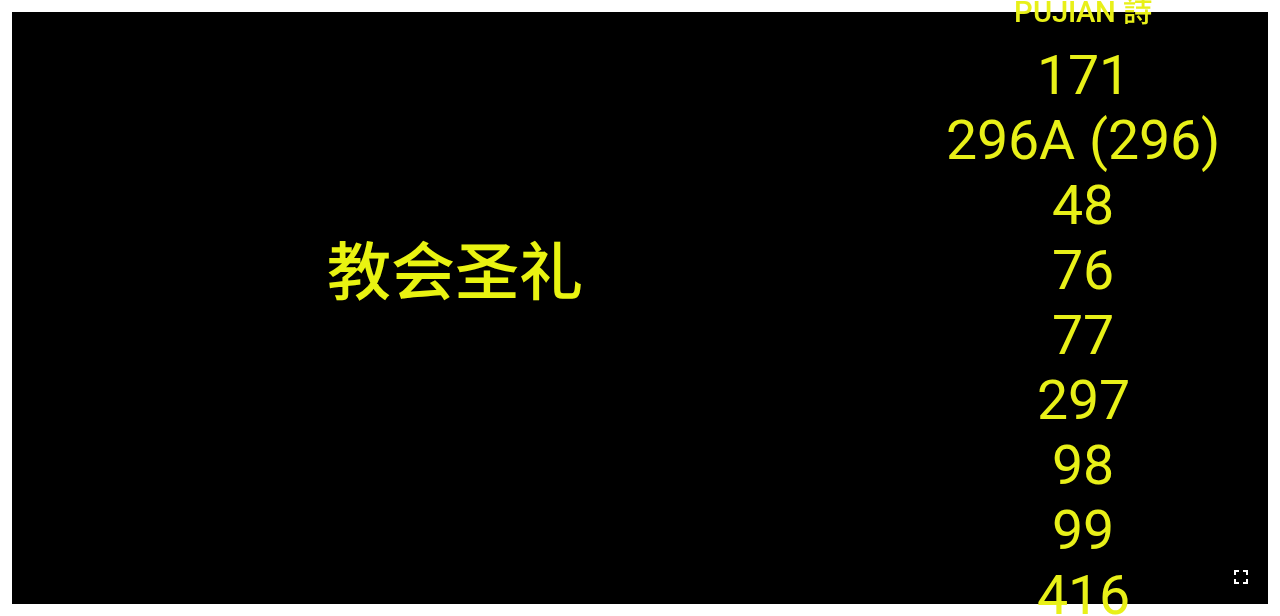 click 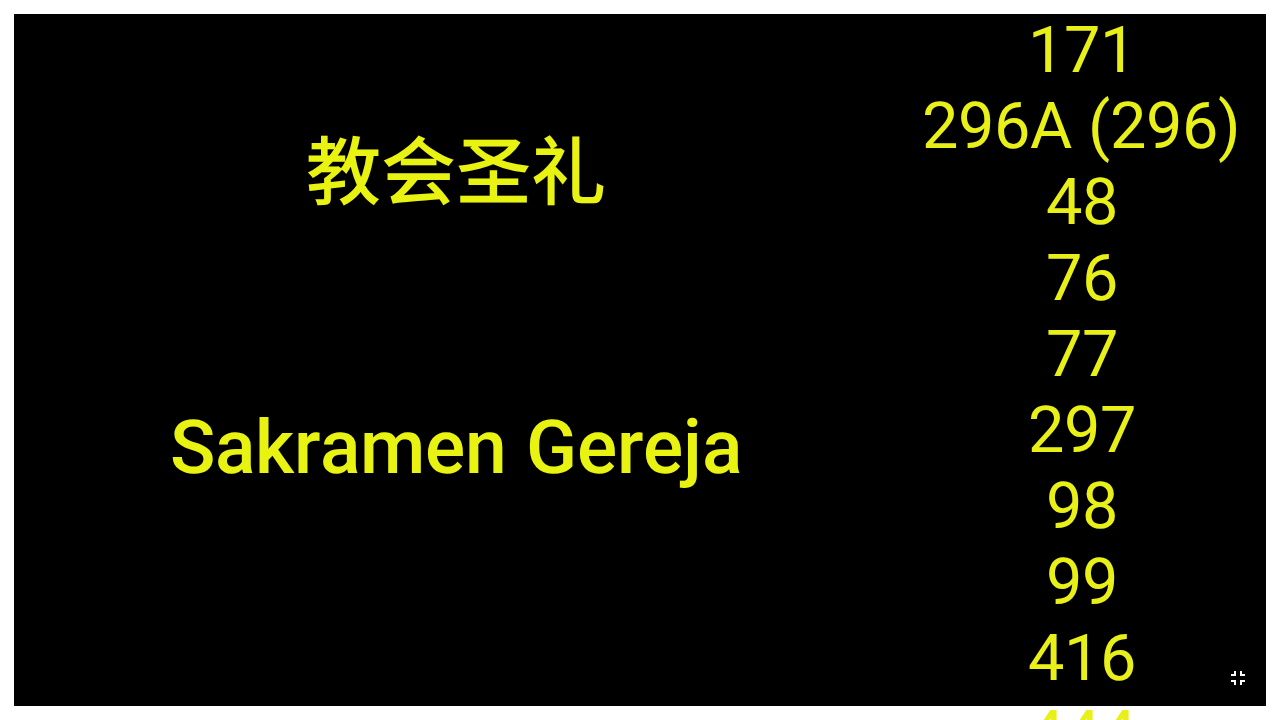 click on "教会圣礼 教会圣礼                                     Sakramen Gereja Sakramen Gereja Pujian   詩 171 296A (296) 48 76 77 297 98 99 416 444" at bounding box center (640, 360) 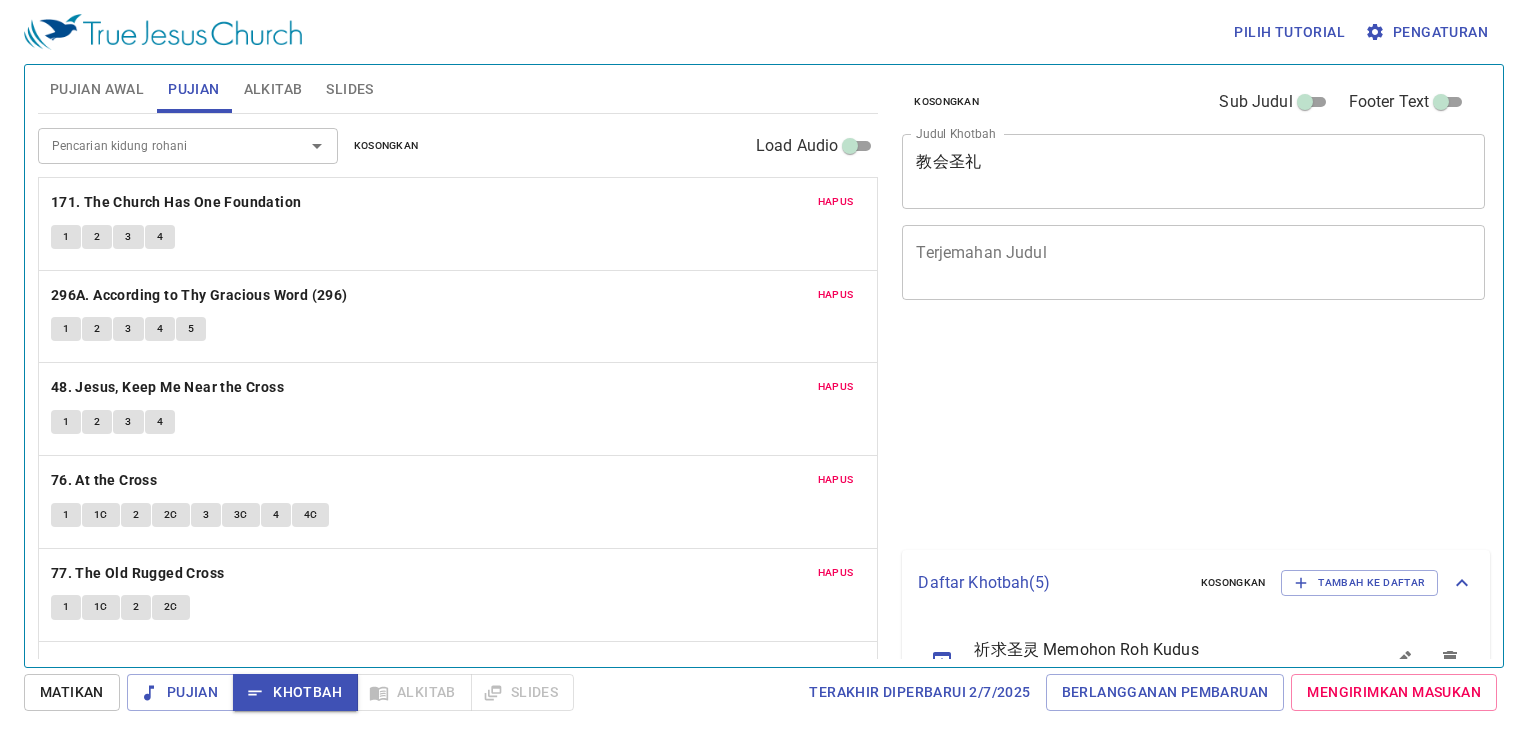 scroll, scrollTop: 0, scrollLeft: 0, axis: both 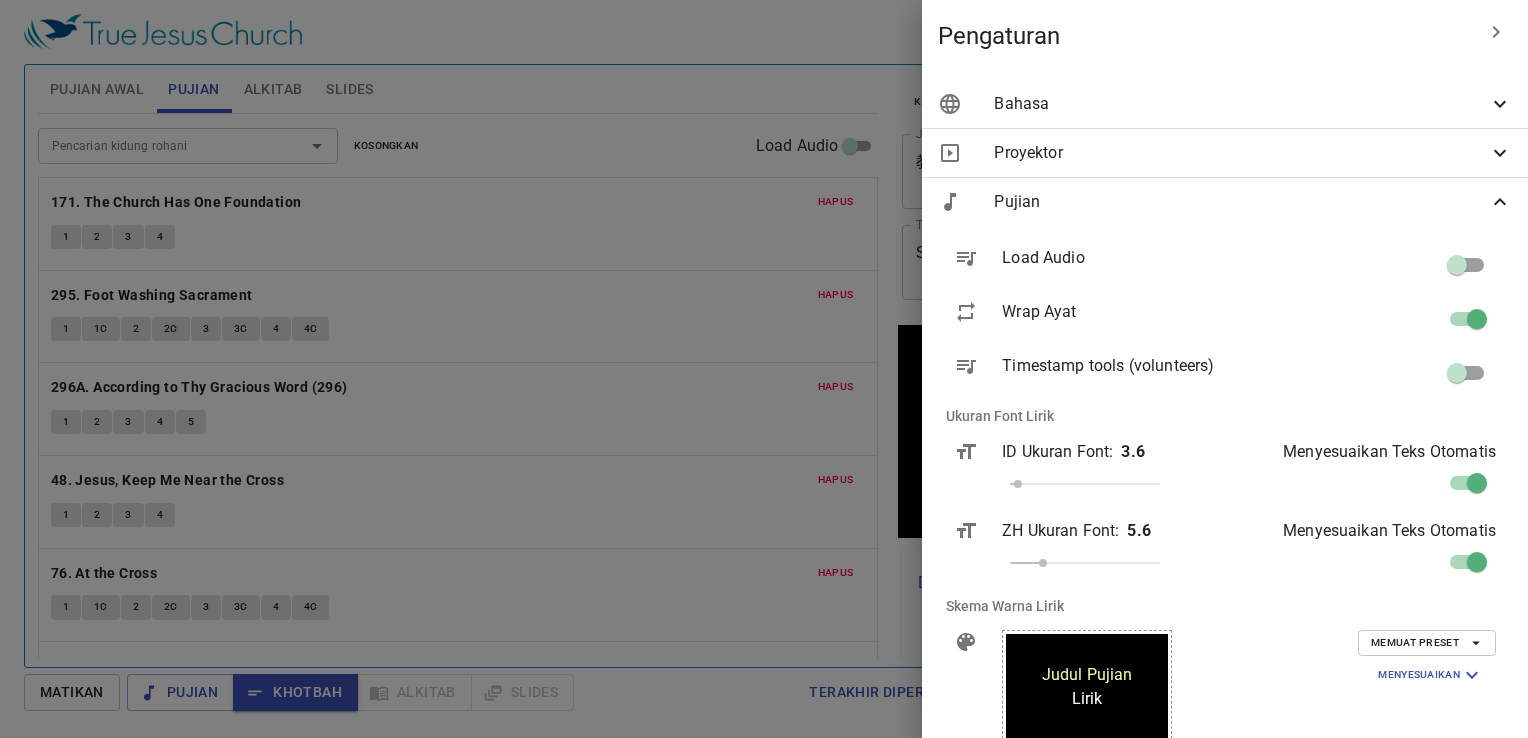 click on "Pujian" at bounding box center [1225, 202] 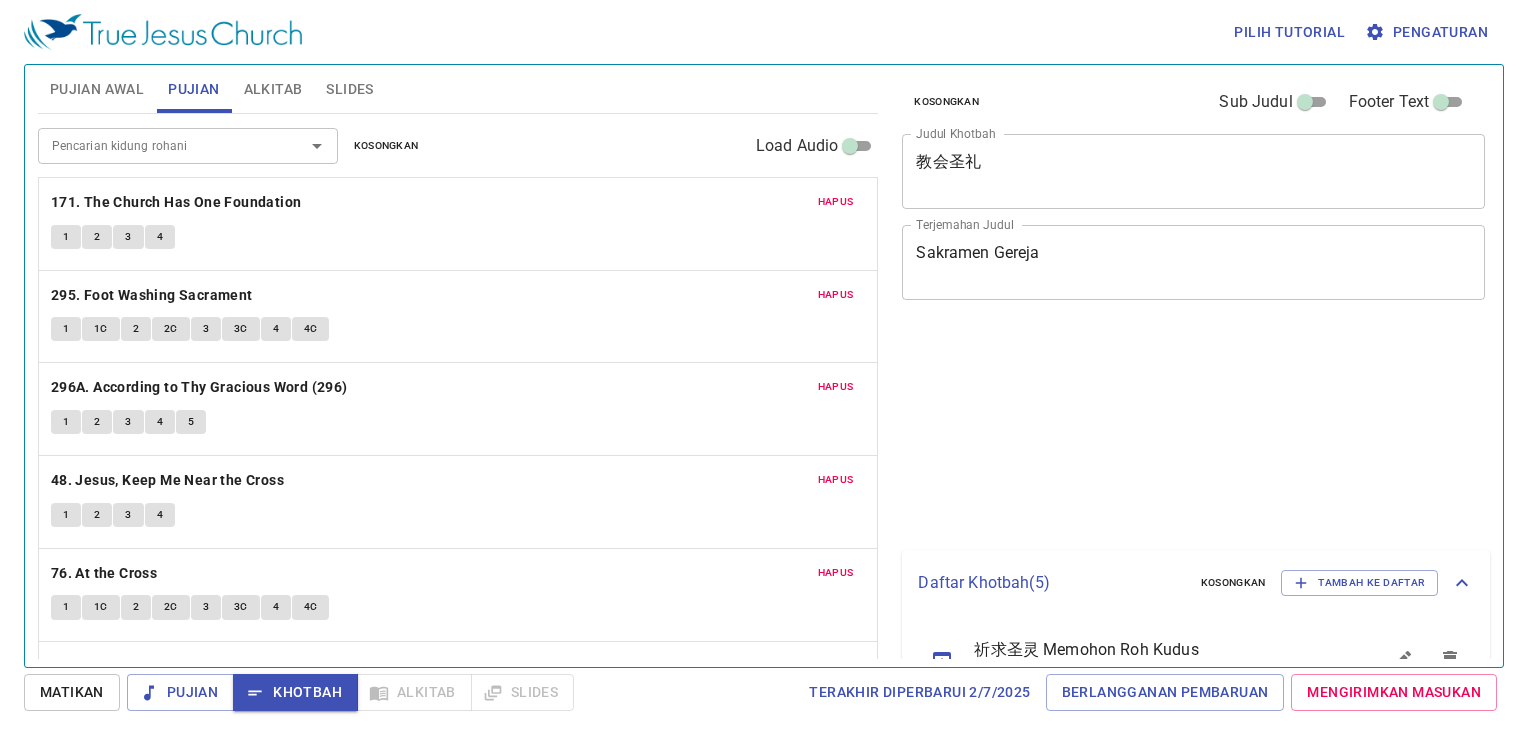 scroll, scrollTop: 0, scrollLeft: 0, axis: both 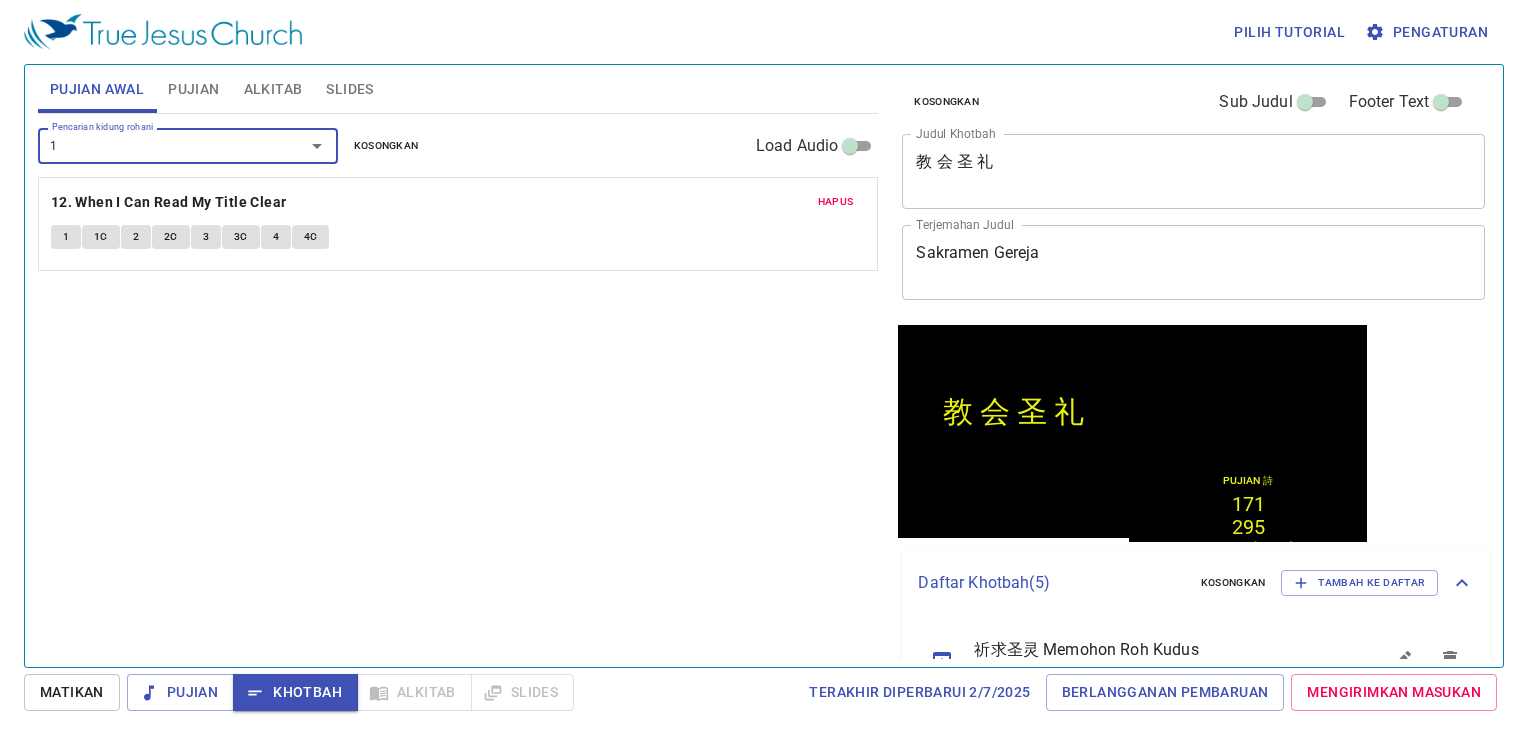 type on "19" 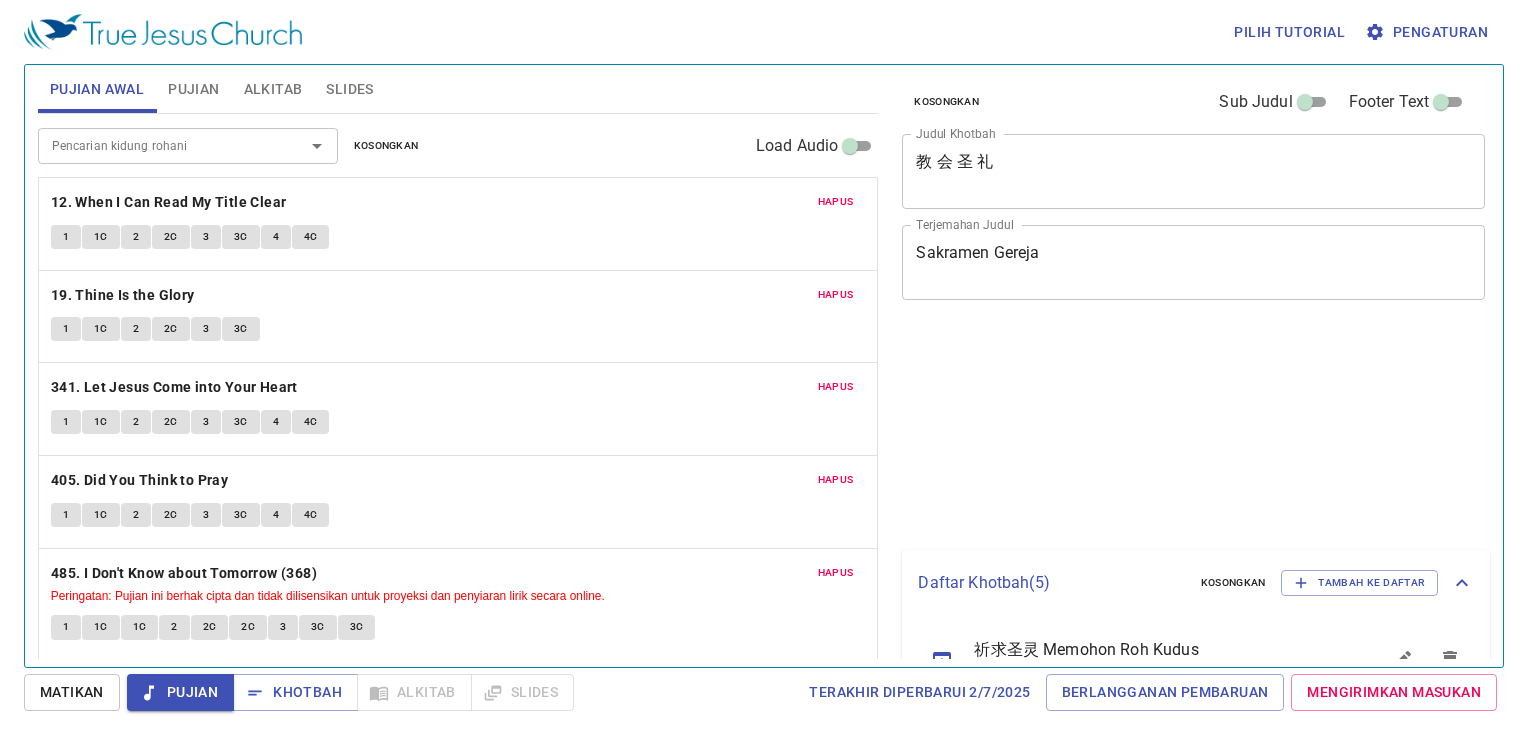 scroll, scrollTop: 0, scrollLeft: 0, axis: both 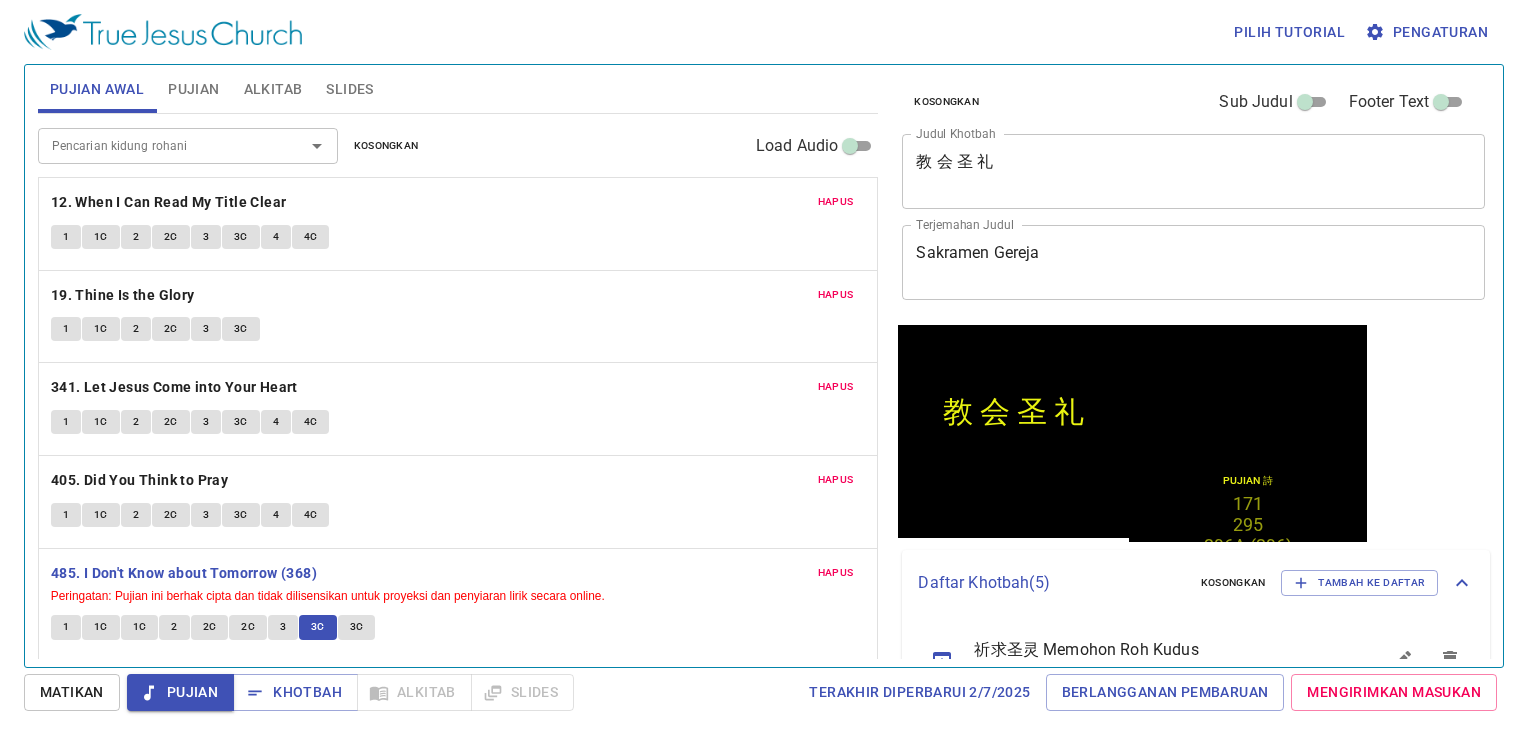 click on "3C" at bounding box center [357, 627] 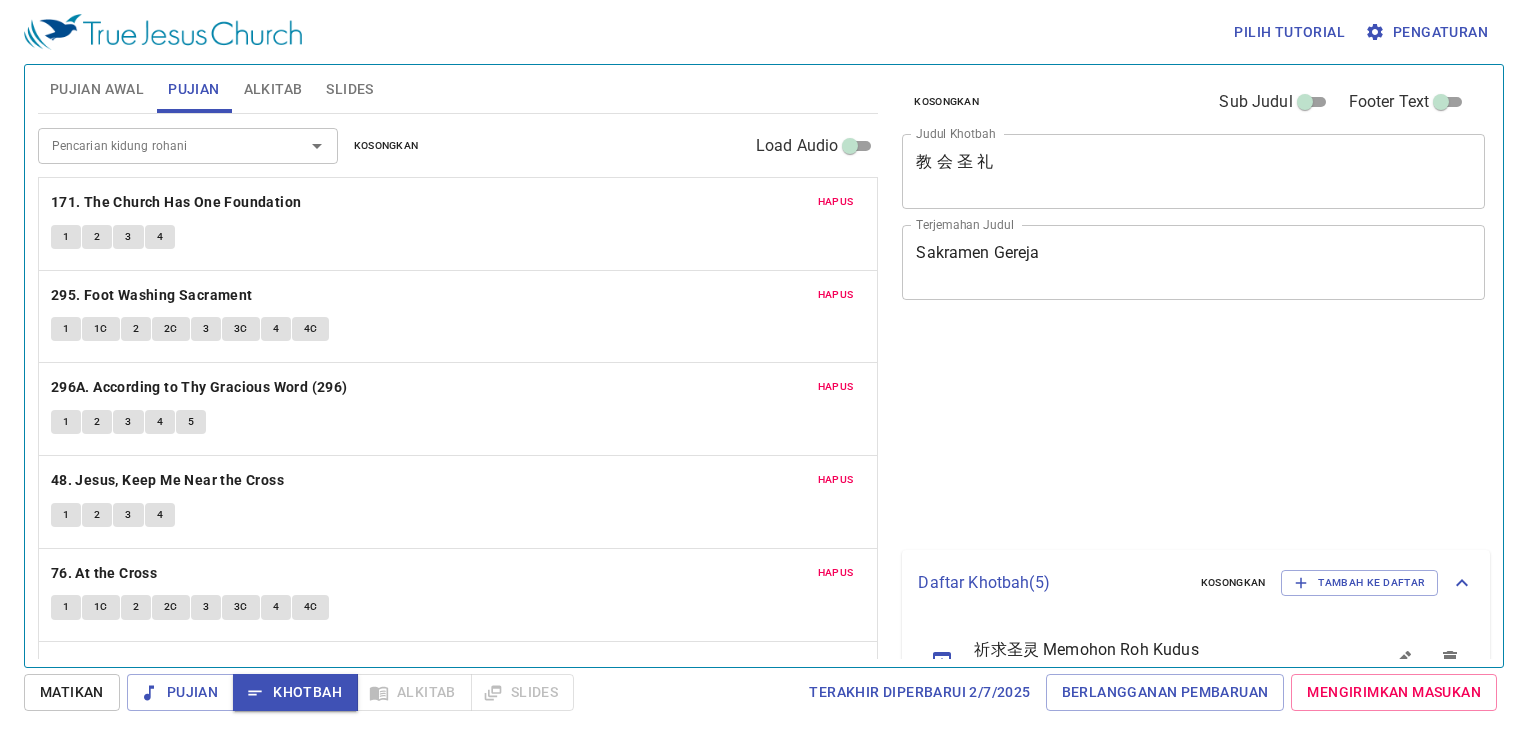 scroll, scrollTop: 0, scrollLeft: 0, axis: both 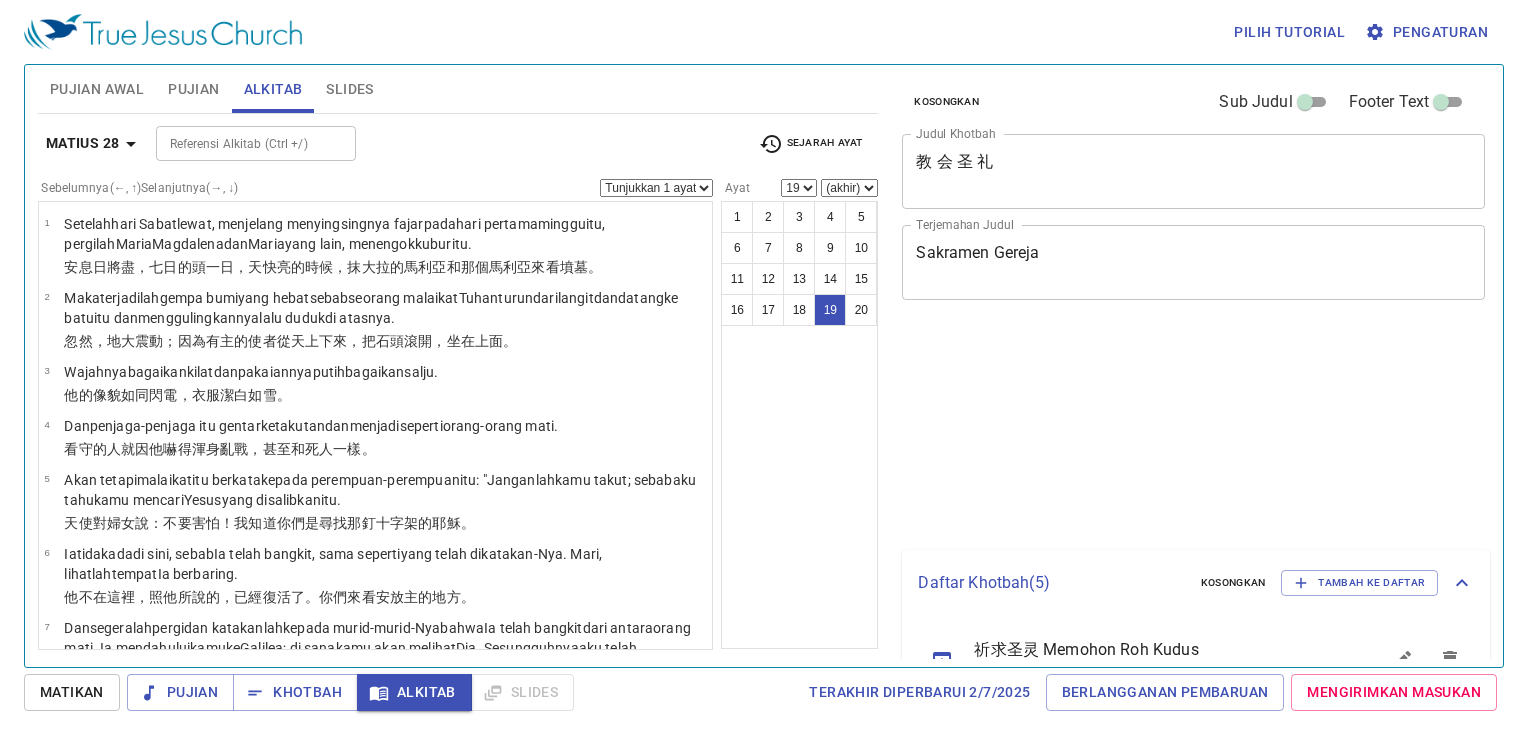 select on "19" 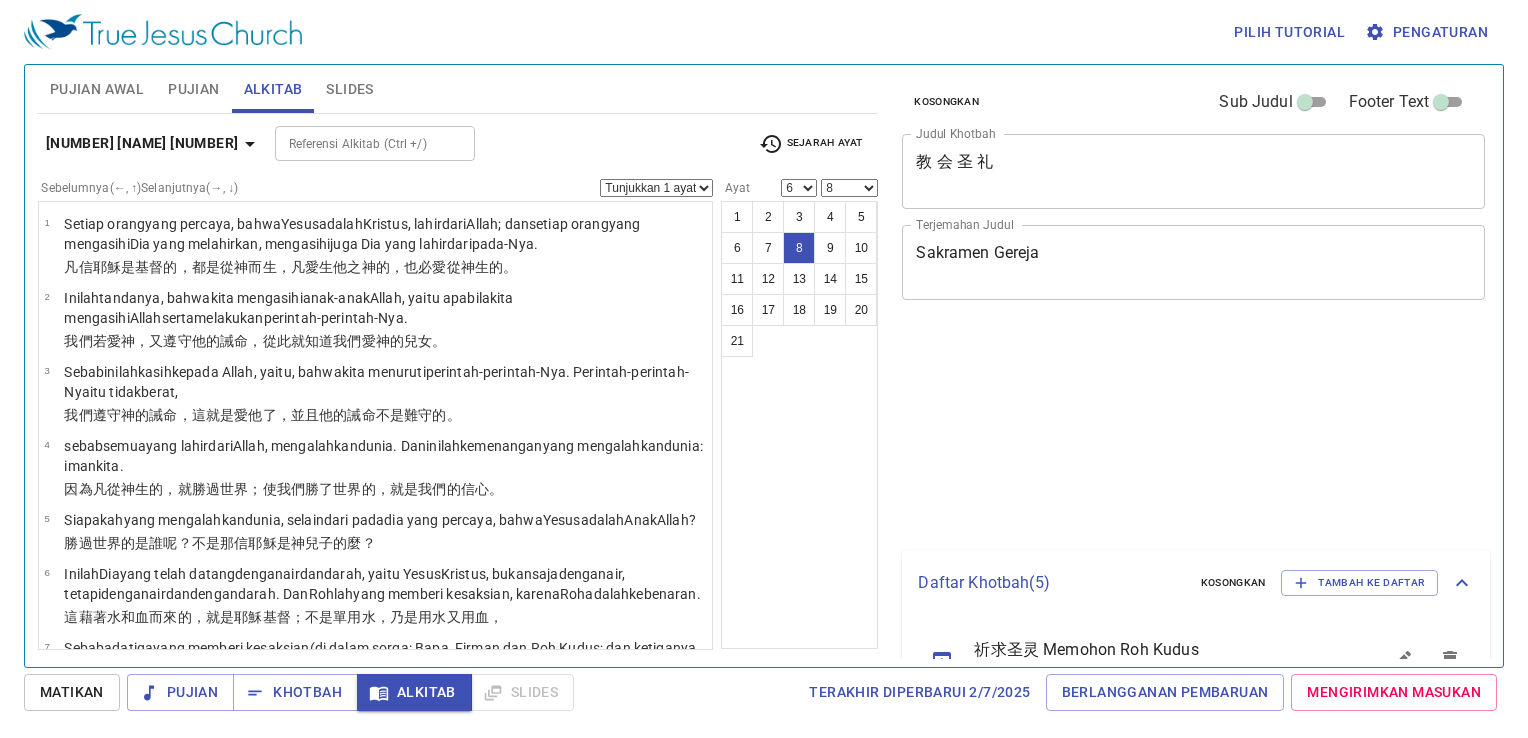 select on "6" 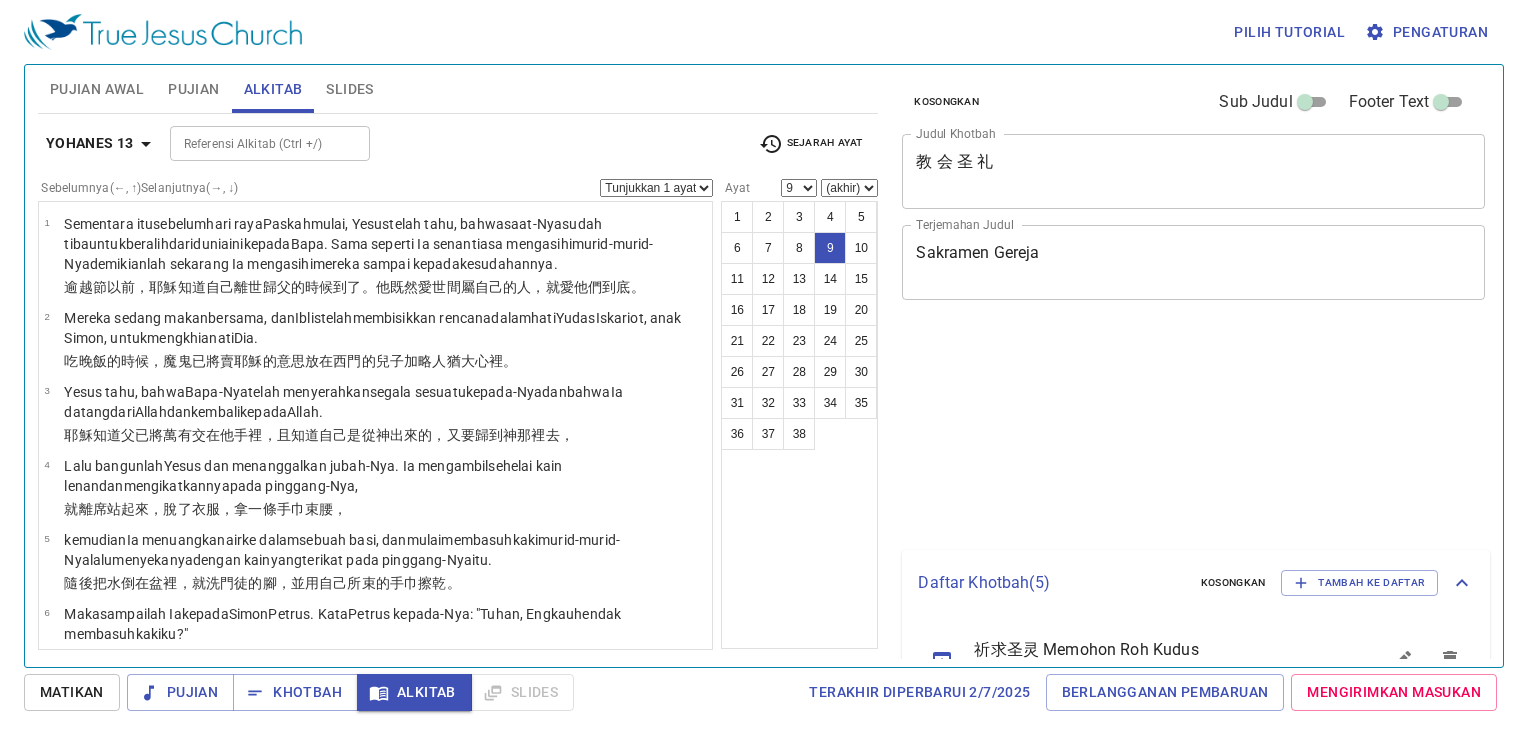 select on "9" 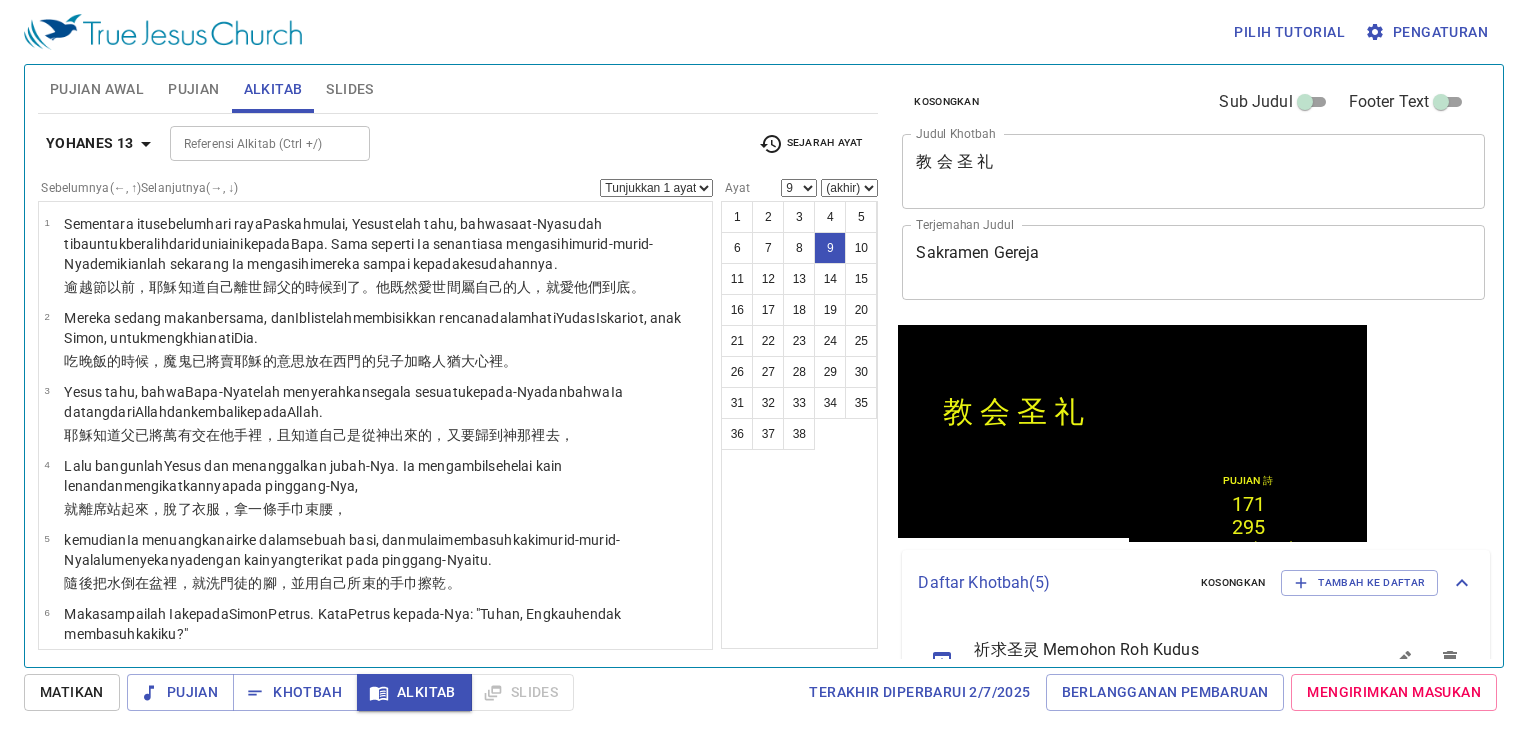 scroll, scrollTop: 500, scrollLeft: 0, axis: vertical 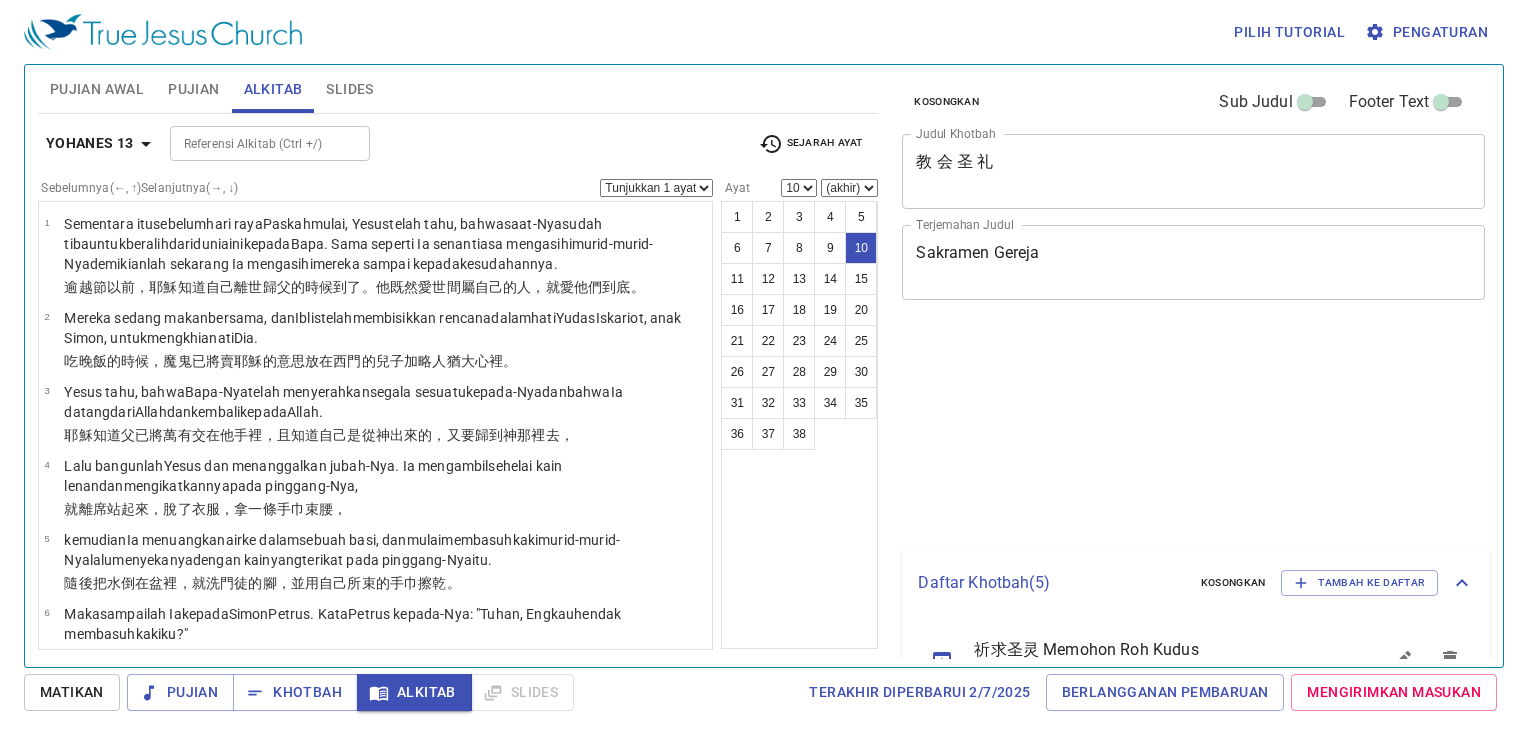 select on "10" 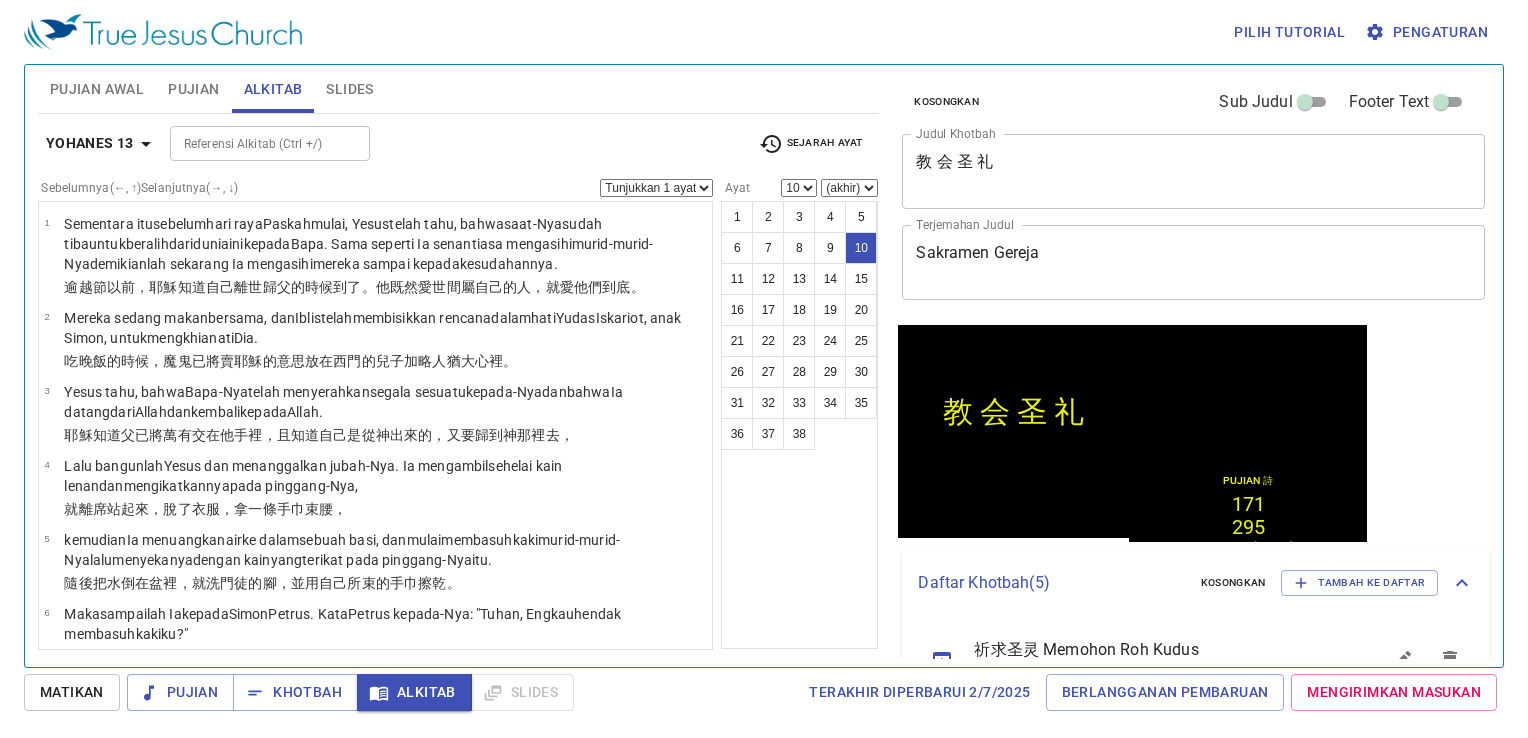 scroll, scrollTop: 517, scrollLeft: 0, axis: vertical 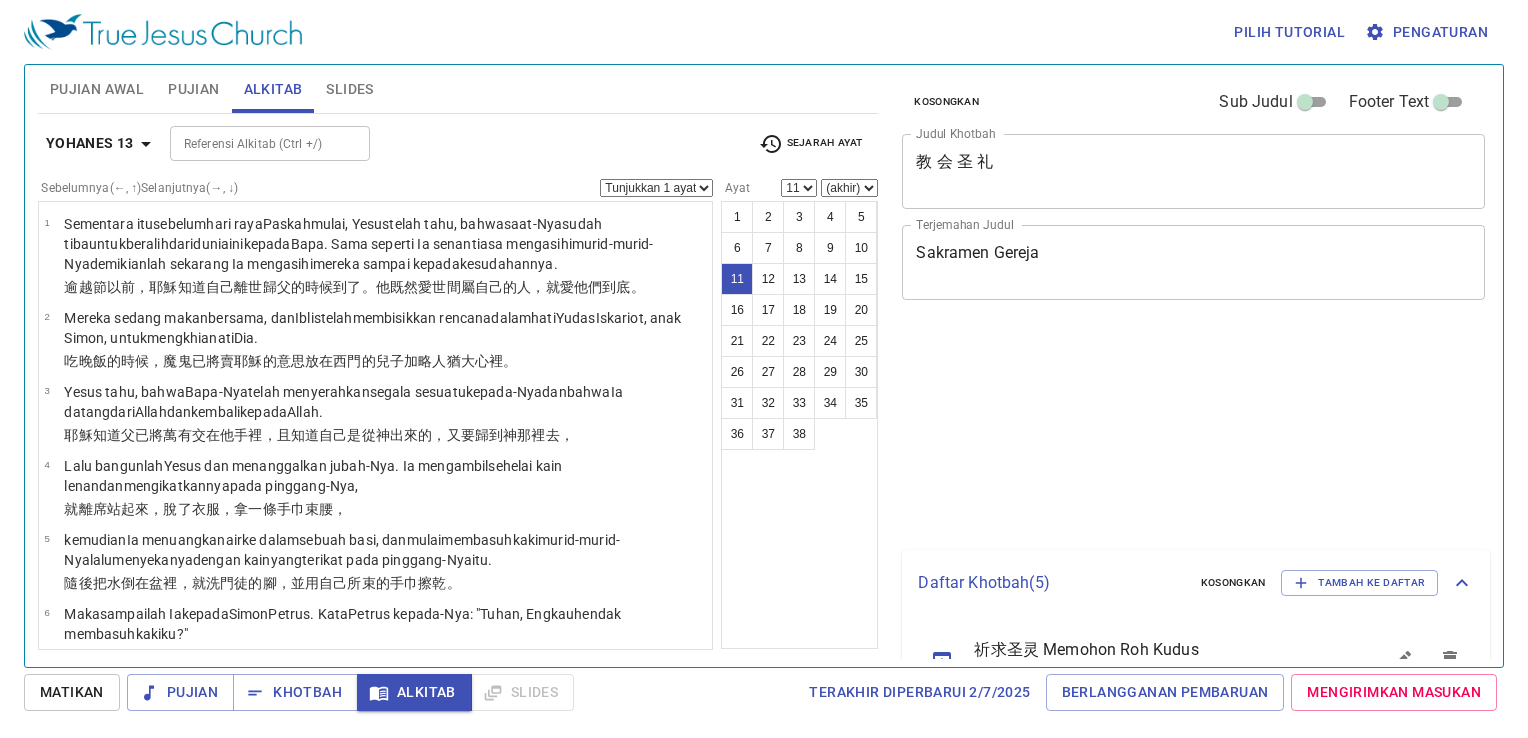 select on "11" 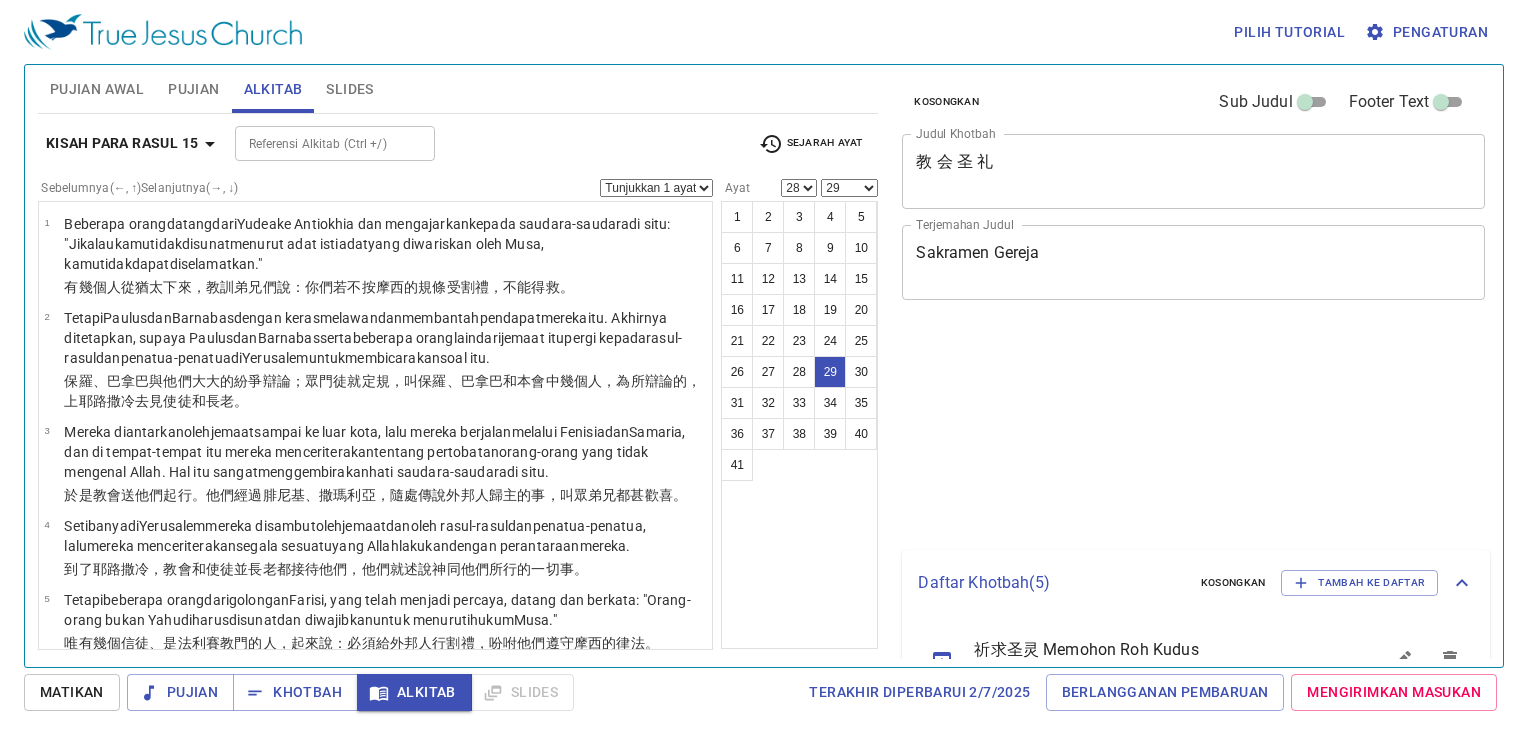 select on "28" 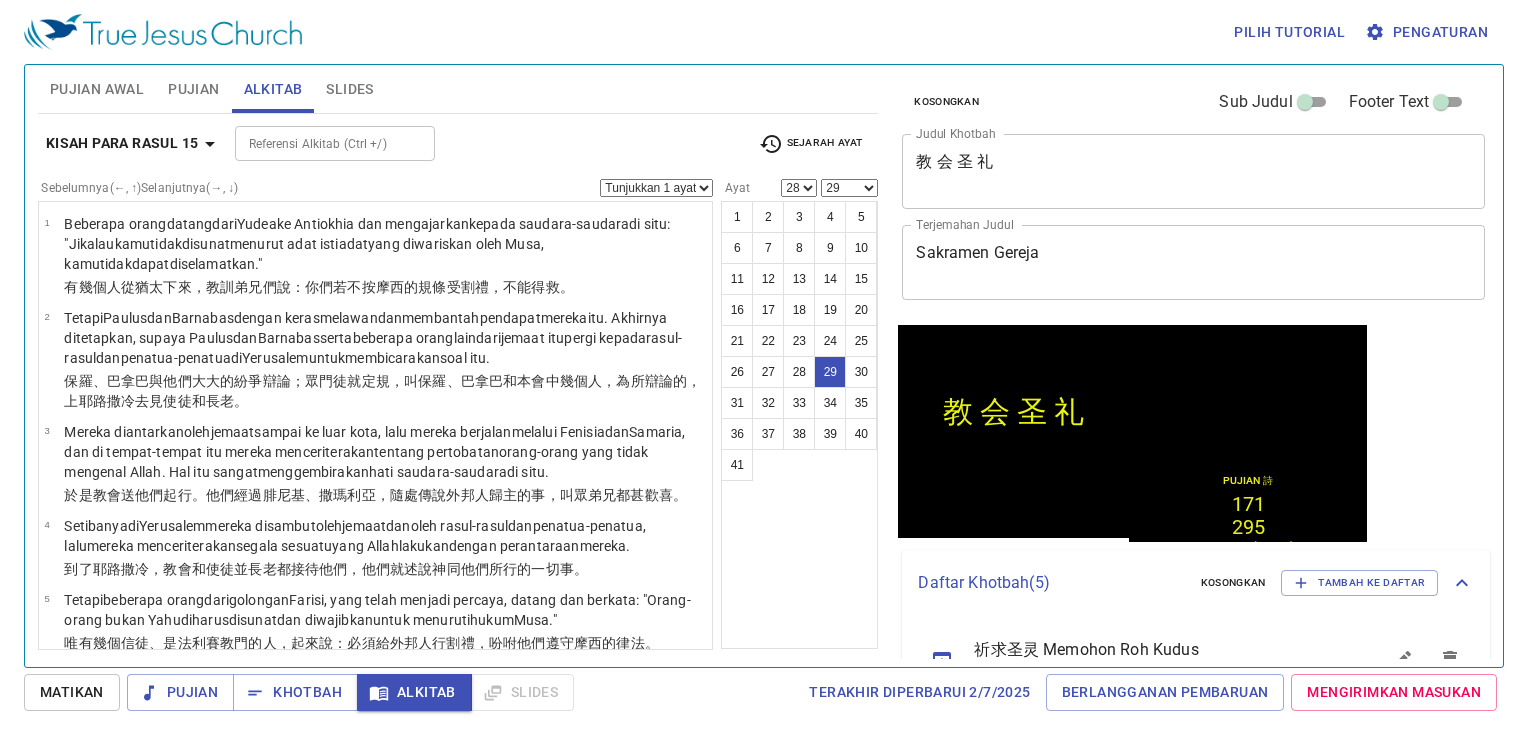 scroll, scrollTop: 2292, scrollLeft: 0, axis: vertical 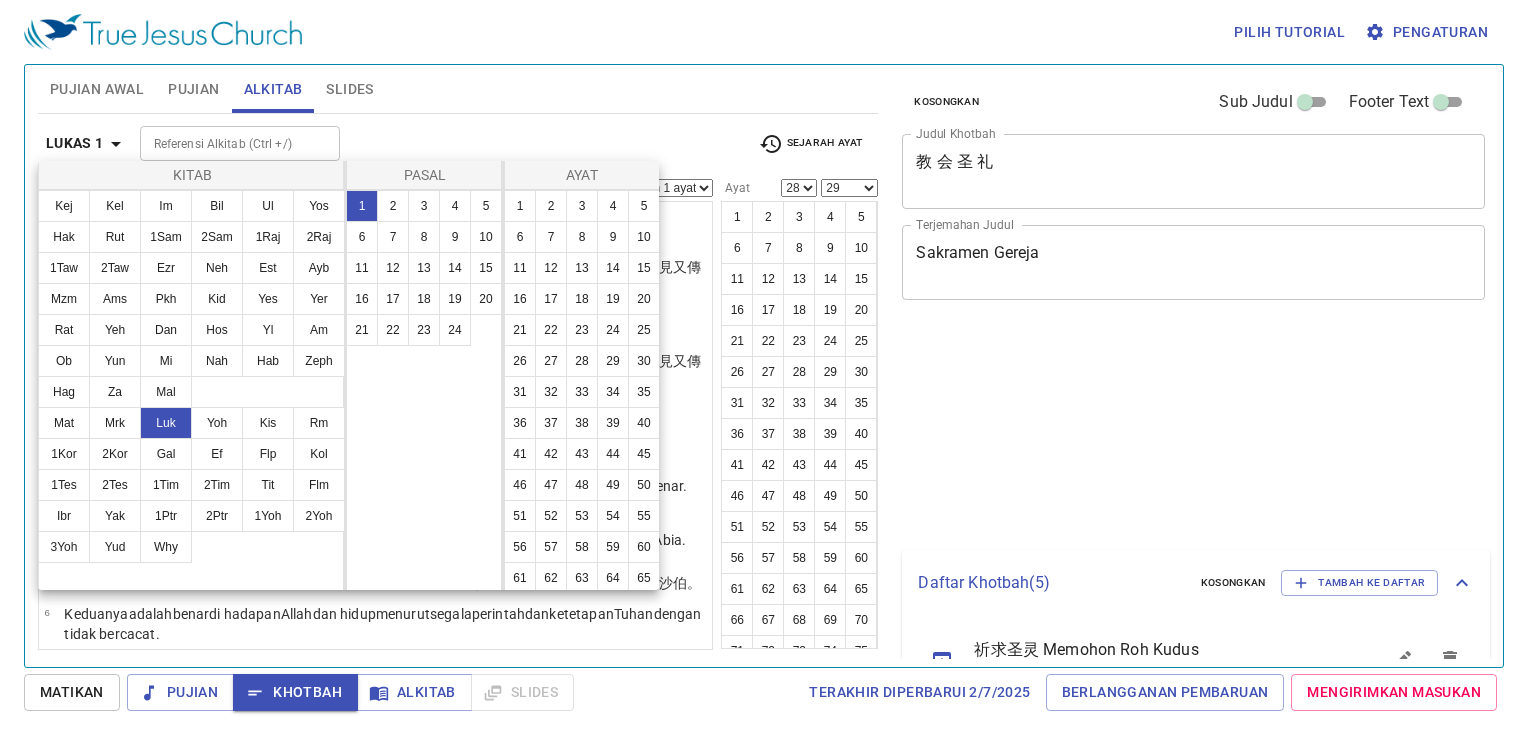 select on "28" 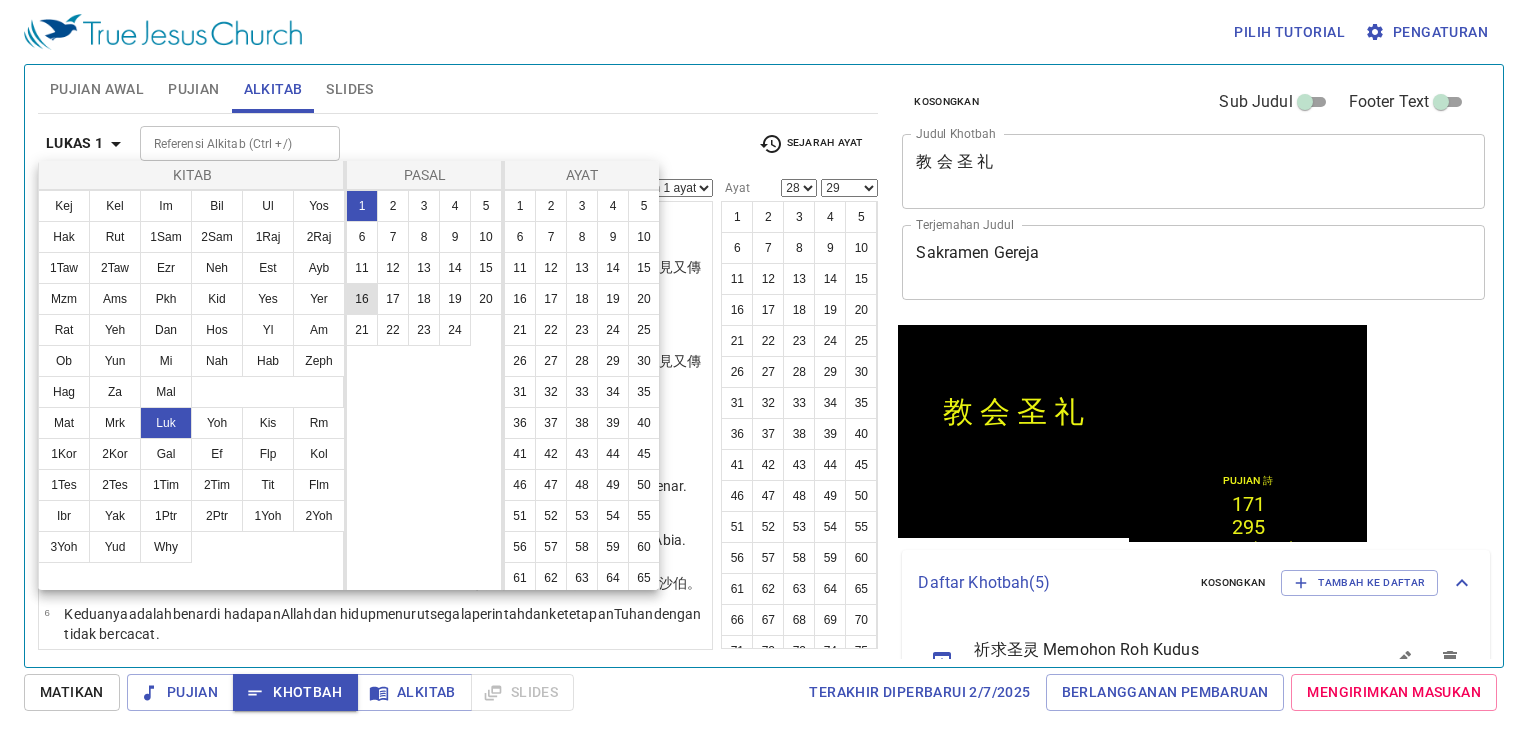 click on "22" at bounding box center [393, 330] 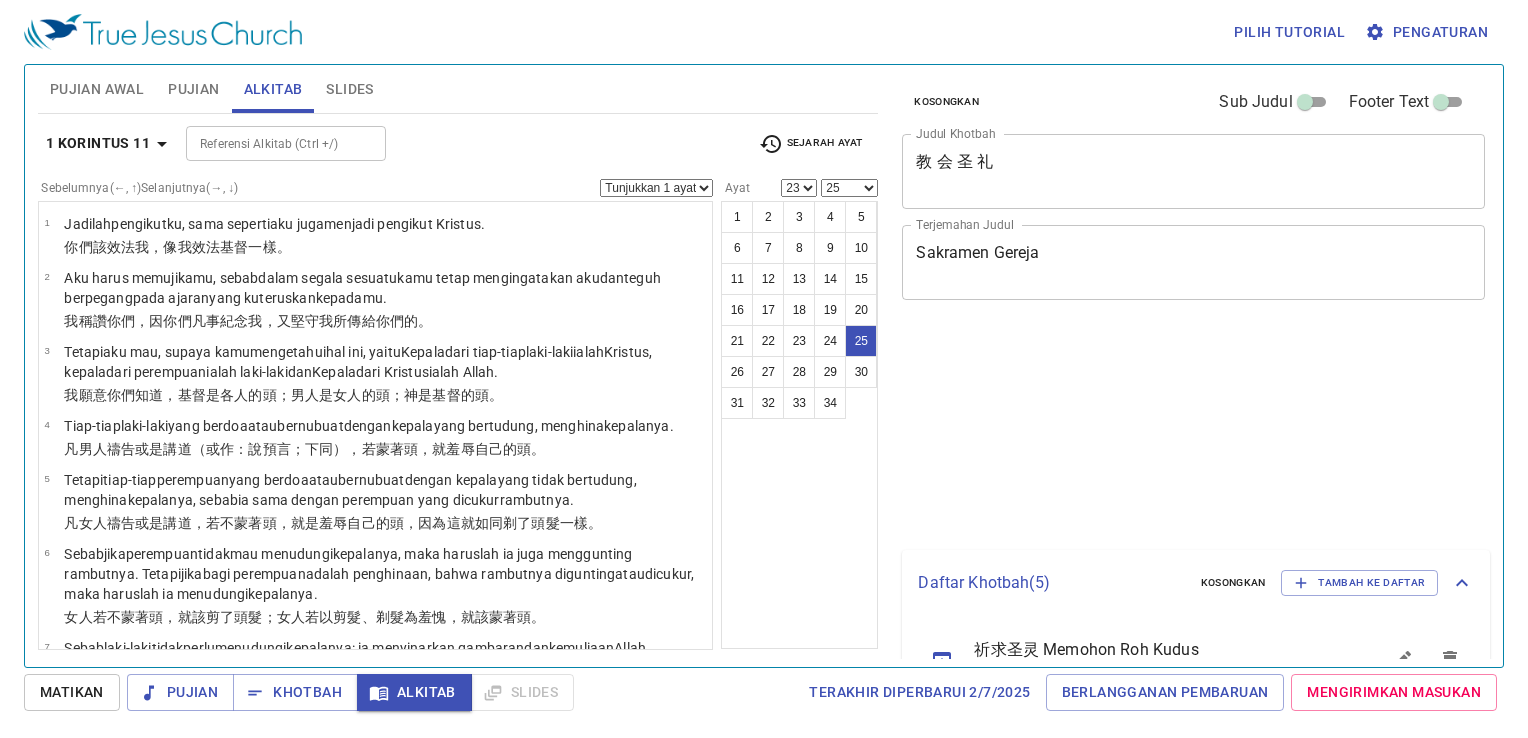 select on "23" 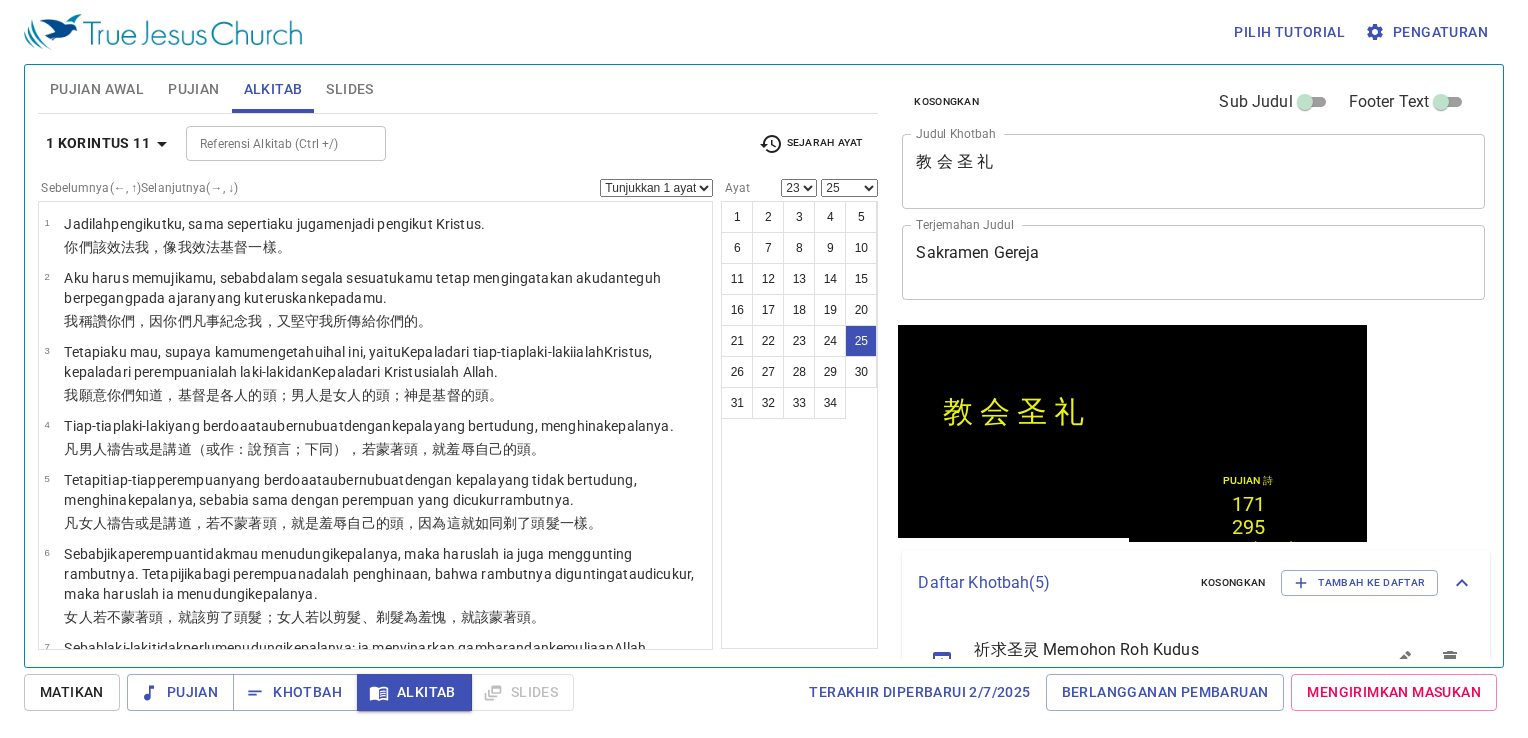 scroll, scrollTop: 1597, scrollLeft: 0, axis: vertical 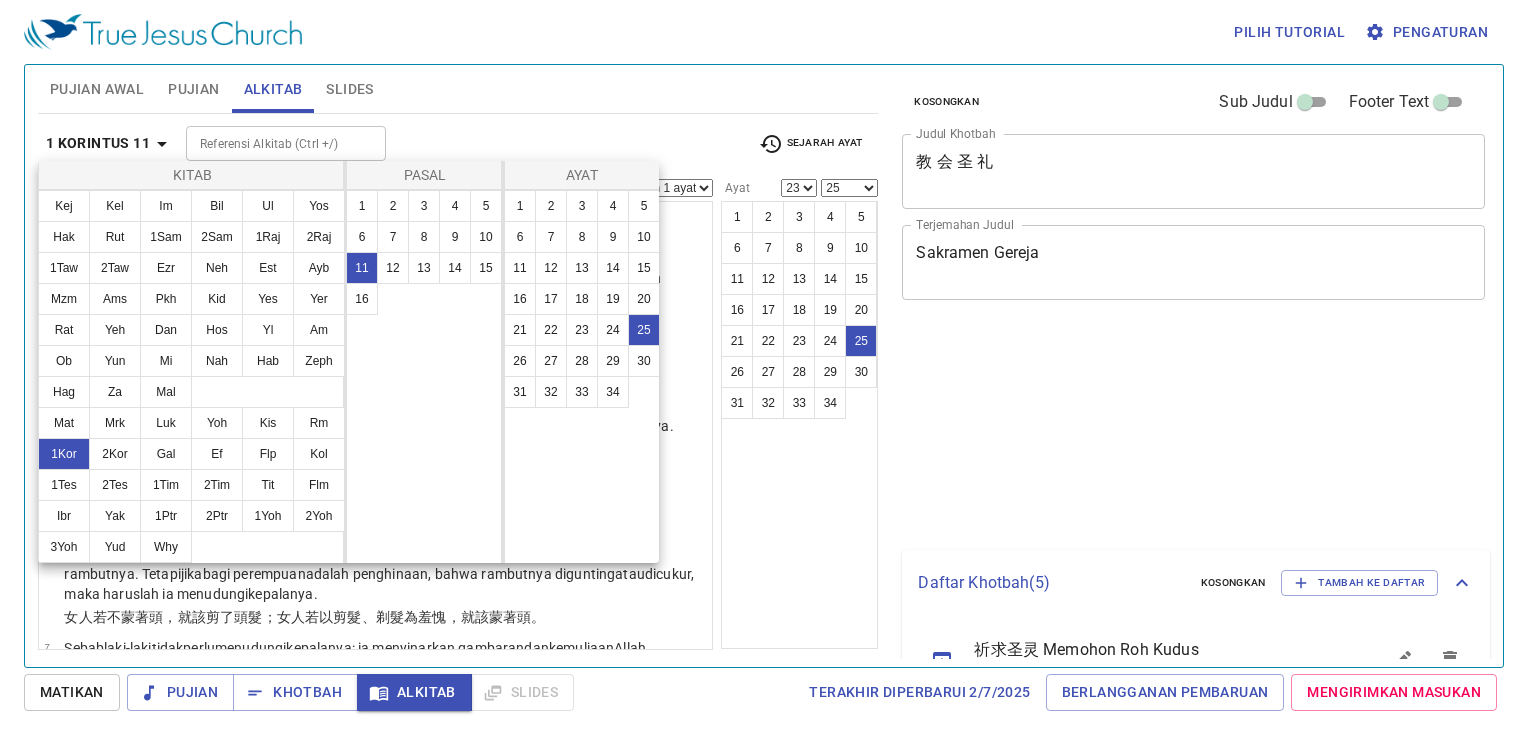 select on "23" 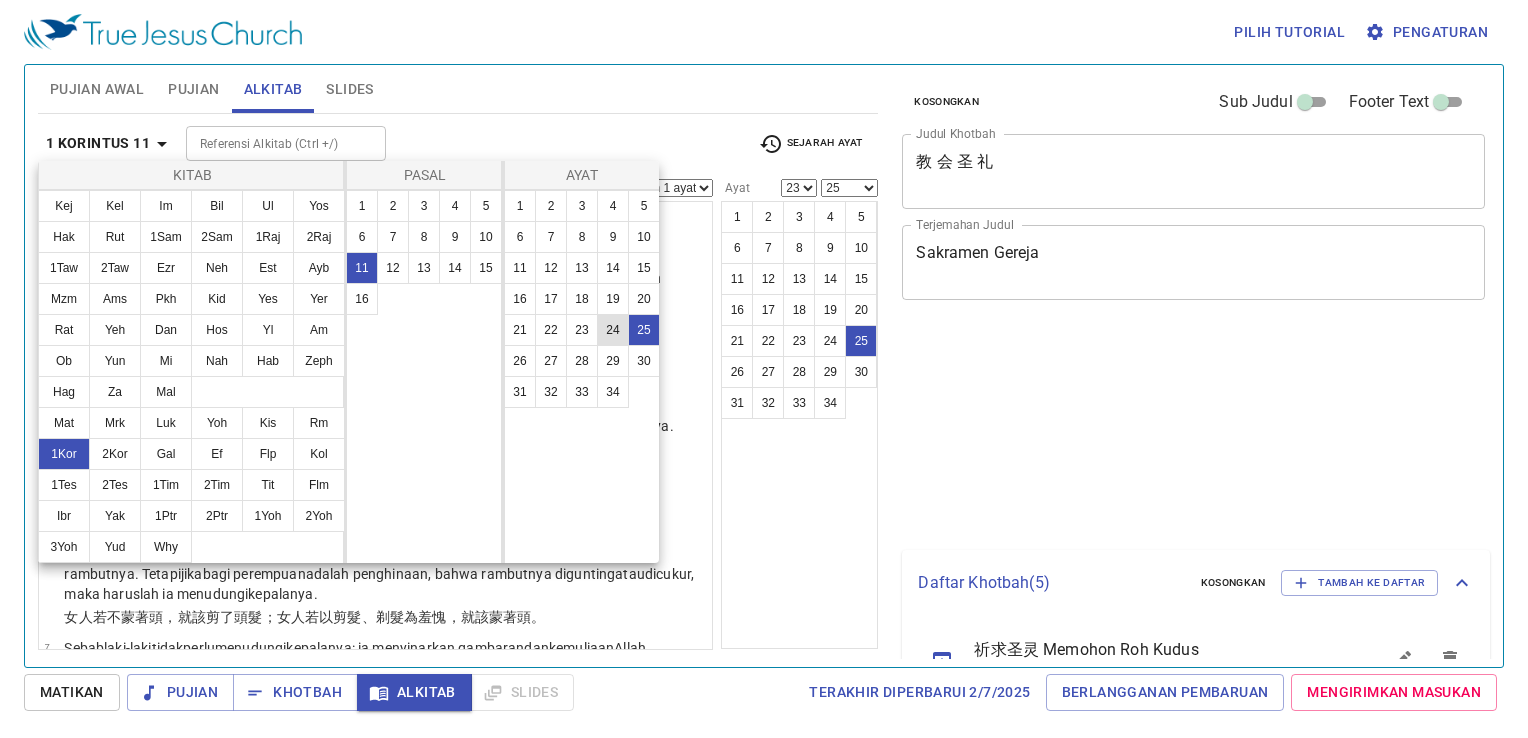 scroll, scrollTop: 0, scrollLeft: 0, axis: both 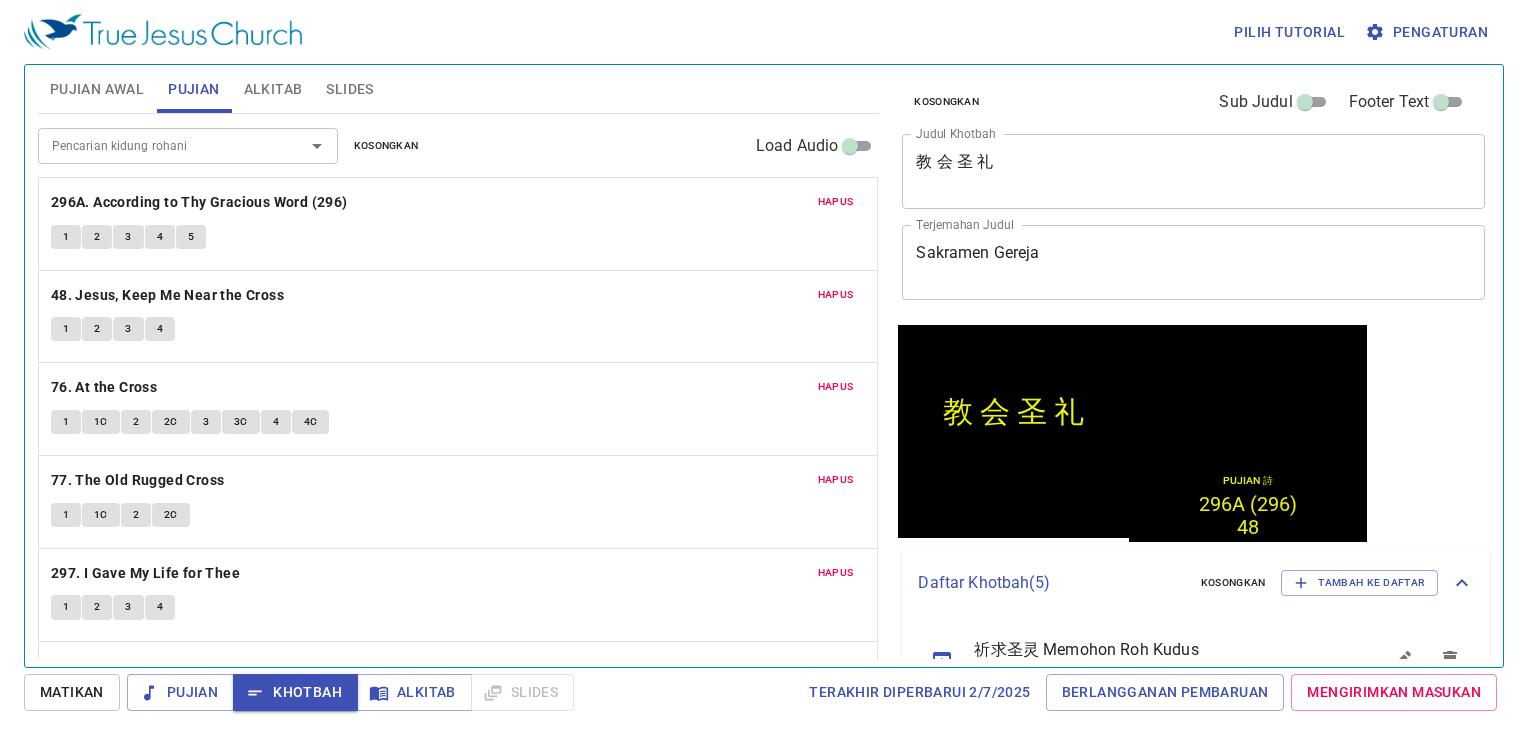 click on "416. "Are Ye Able?" Said the Master" at bounding box center [169, 851] 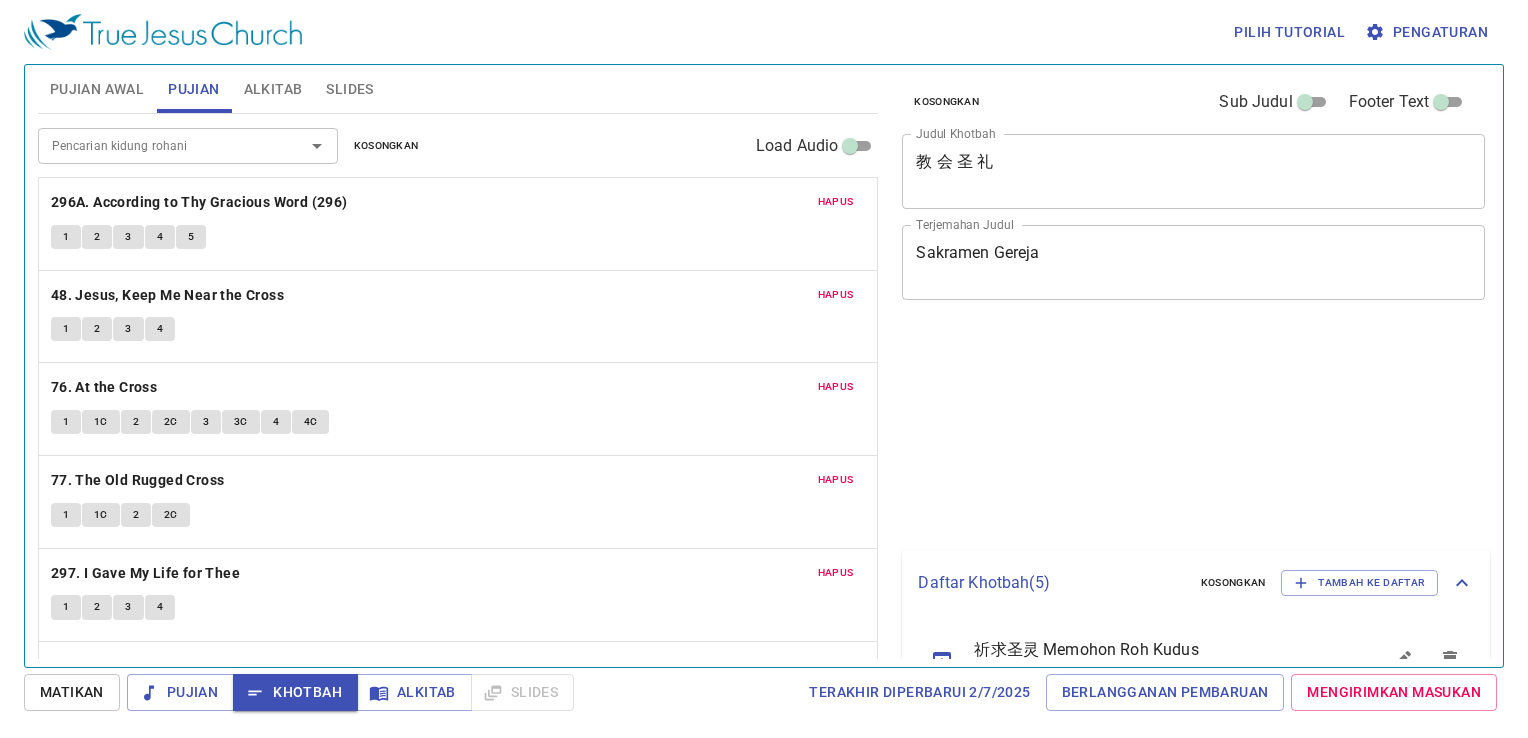 scroll, scrollTop: 0, scrollLeft: 0, axis: both 